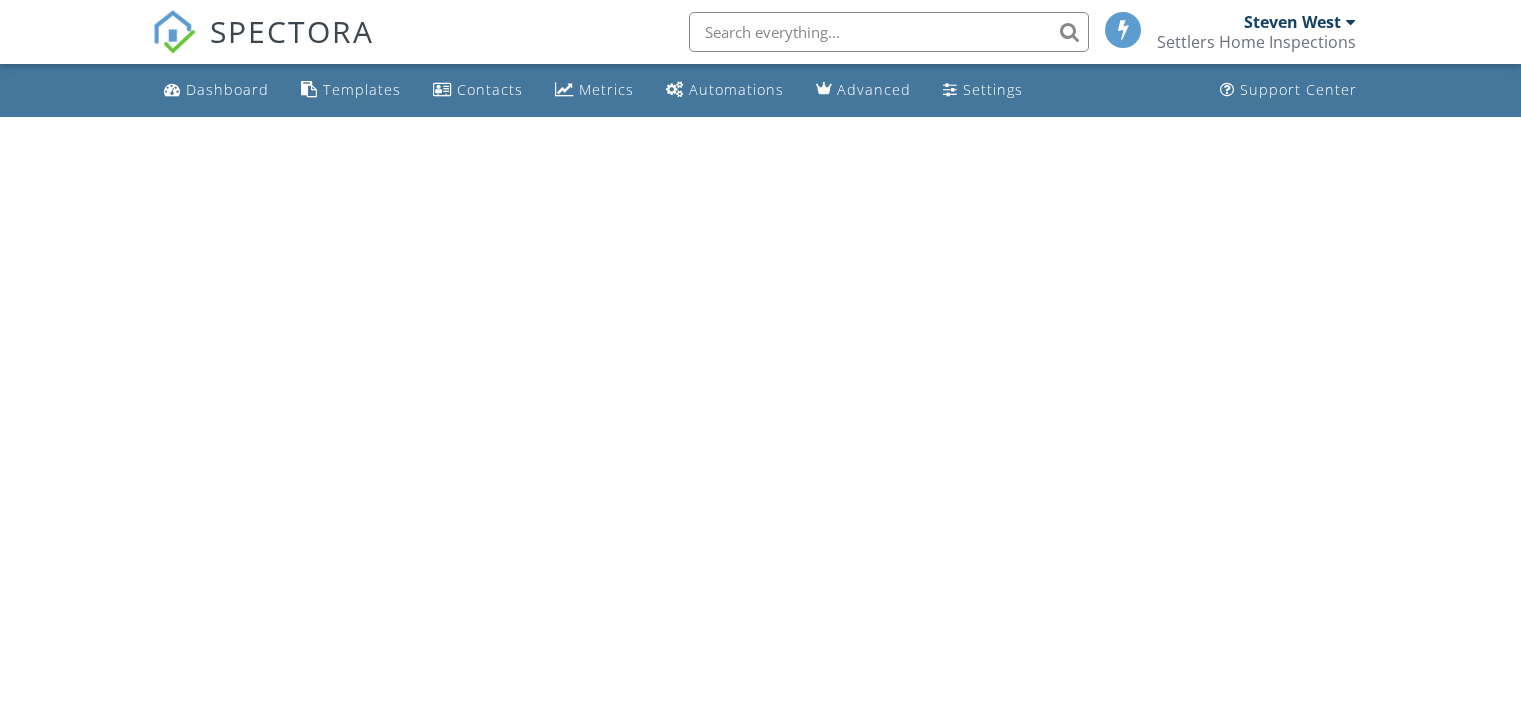 scroll, scrollTop: 0, scrollLeft: 0, axis: both 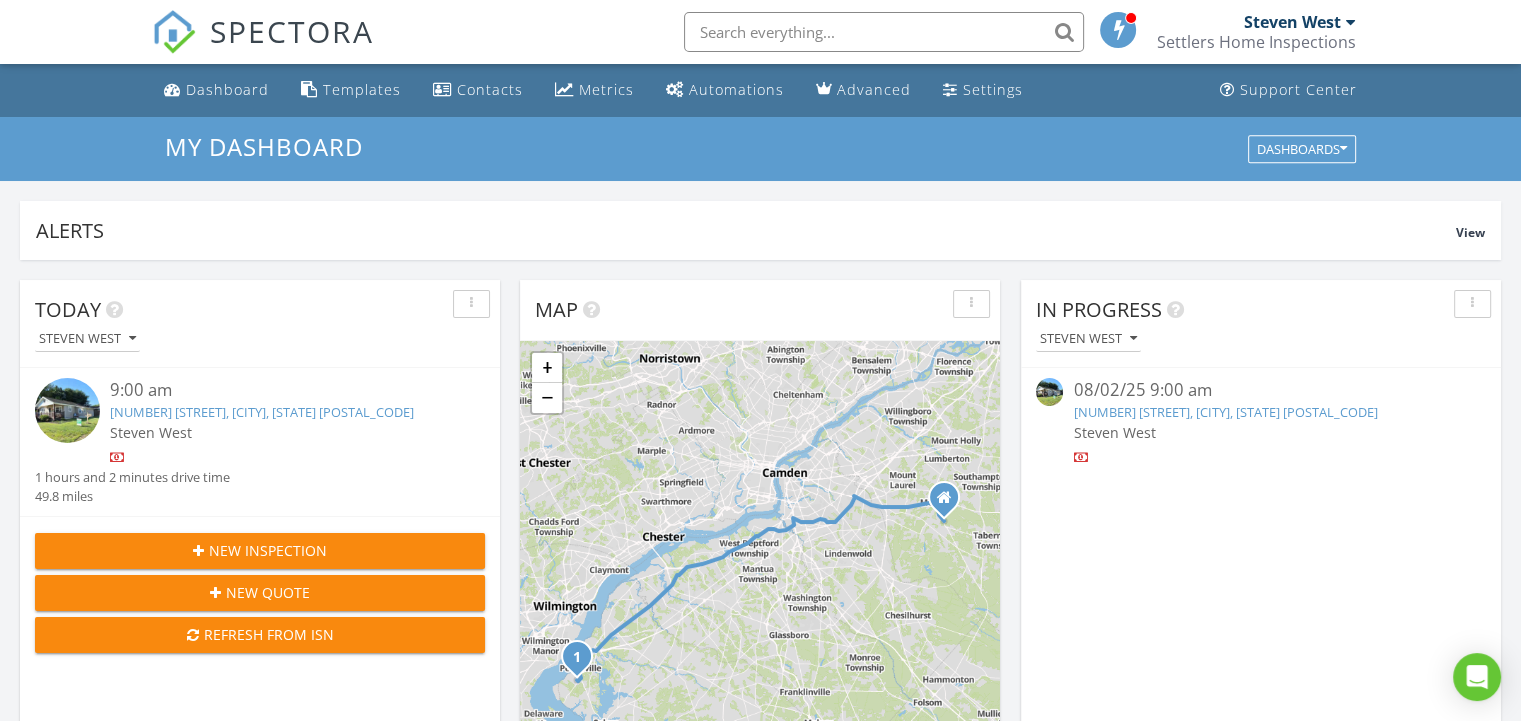 click on "[NUMBER] [STREET], [CITY], [STATE] [POSTAL_CODE]" at bounding box center [262, 412] 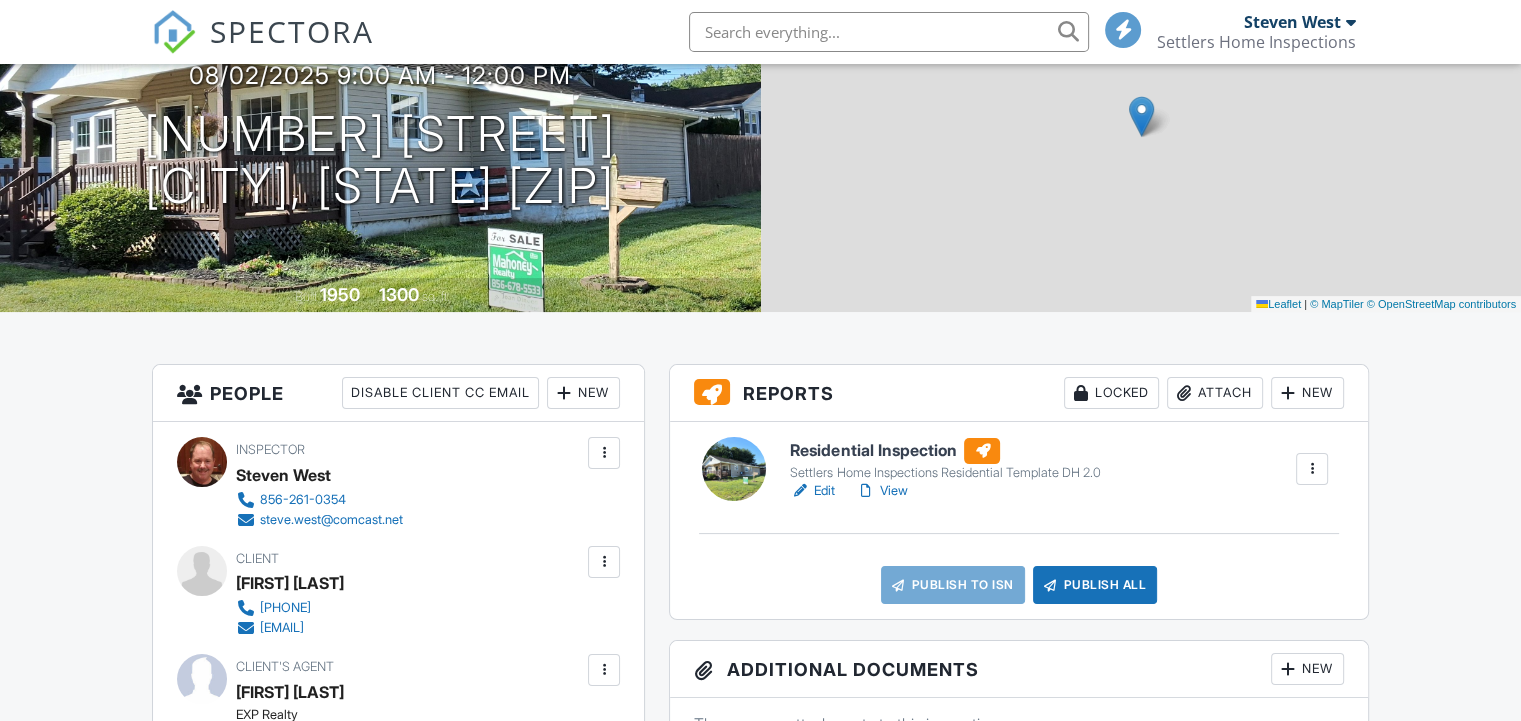 scroll, scrollTop: 0, scrollLeft: 0, axis: both 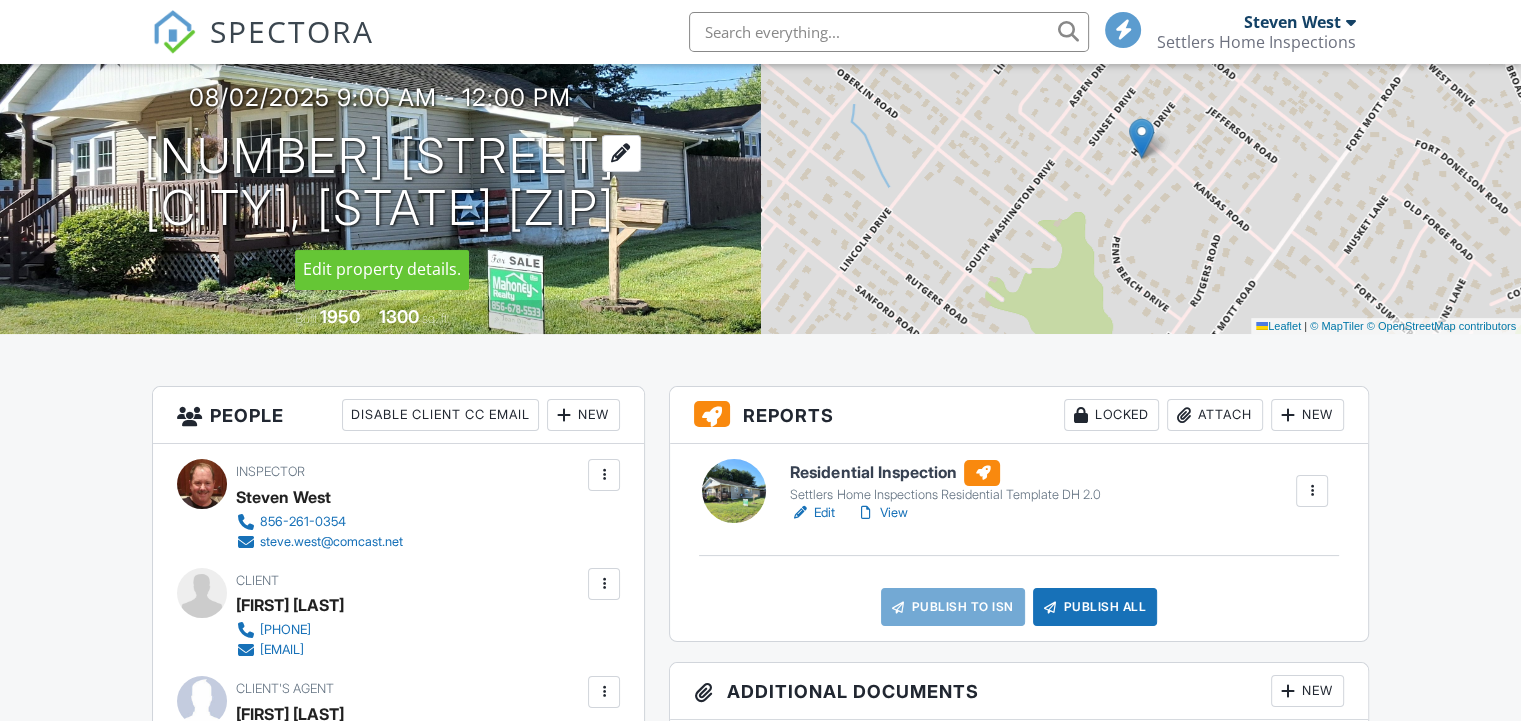 click on "24 Holly Dr
Pennsville, NJ 08070" at bounding box center (380, 183) 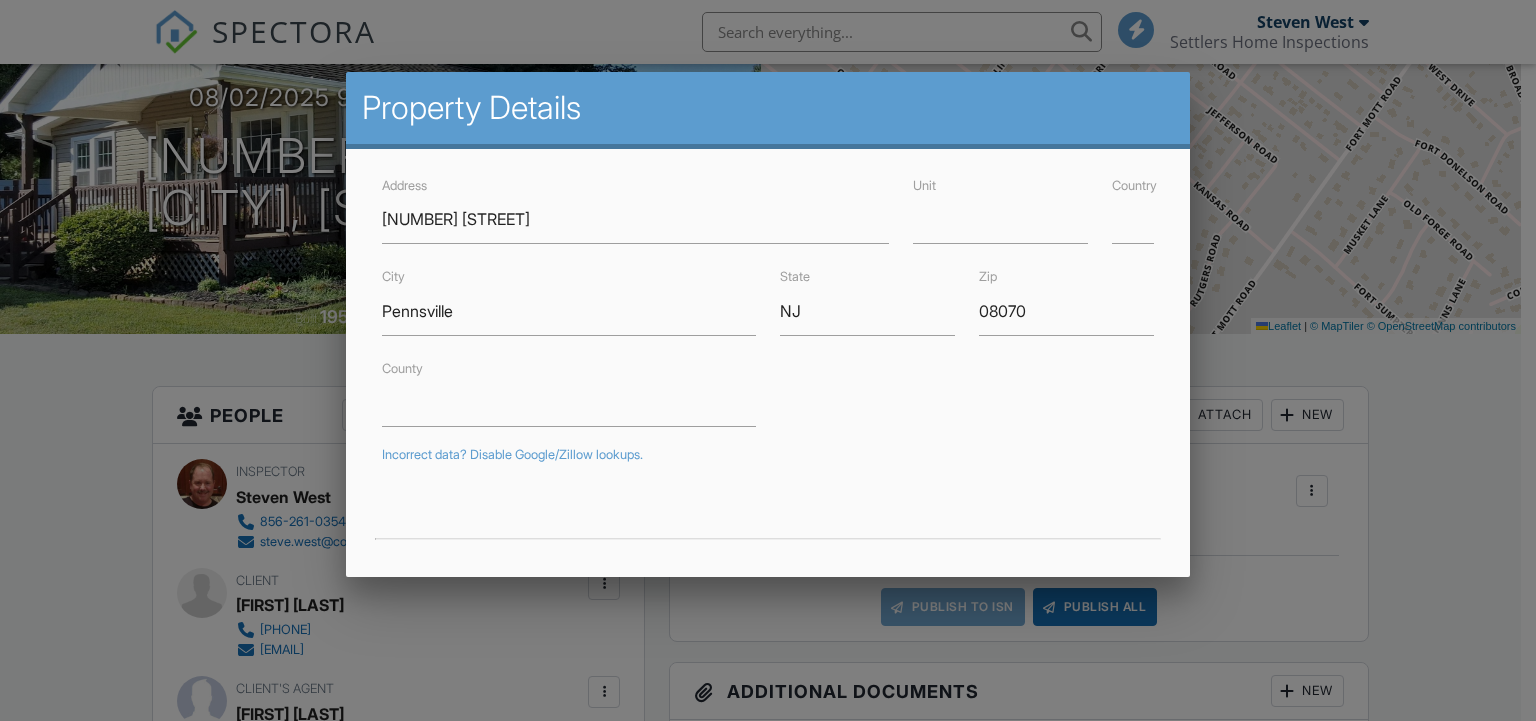 click at bounding box center (768, 350) 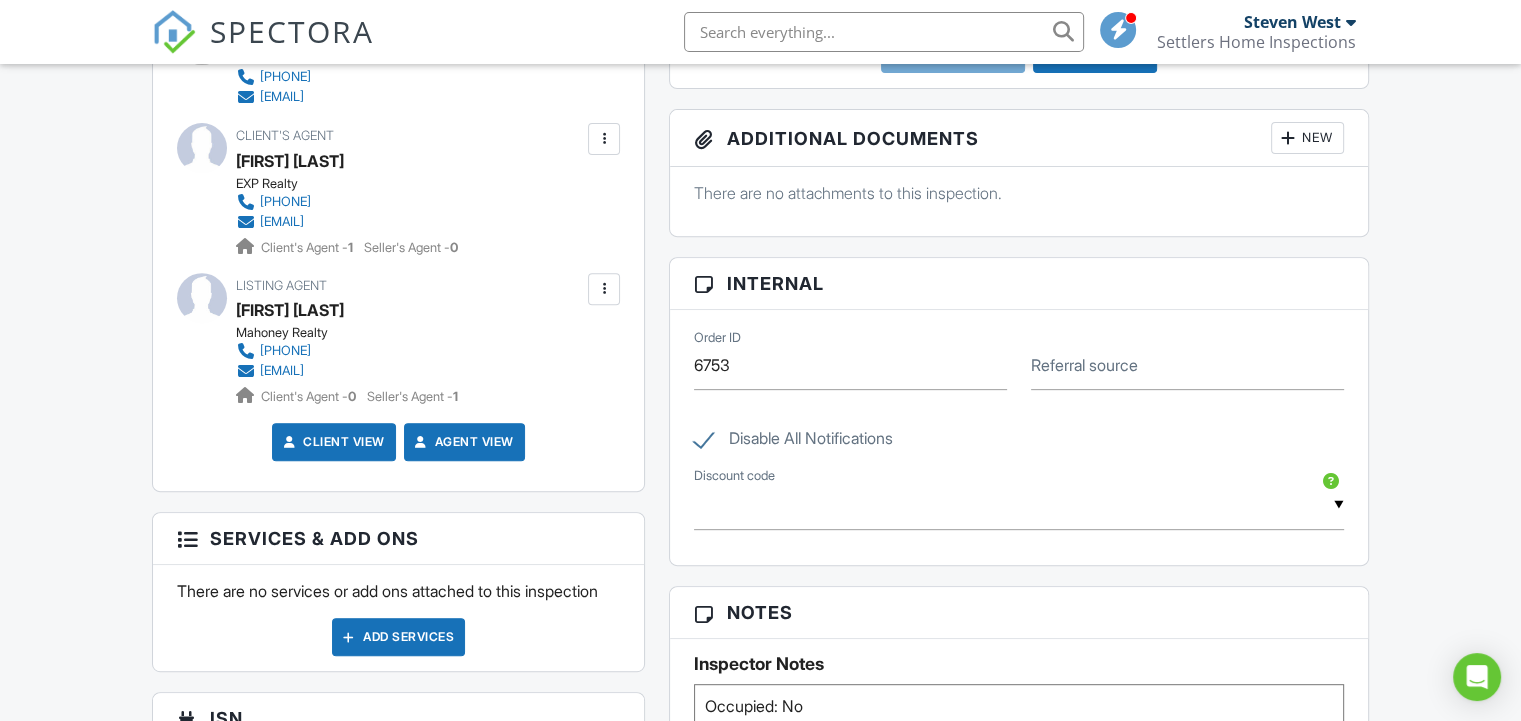 scroll, scrollTop: 400, scrollLeft: 0, axis: vertical 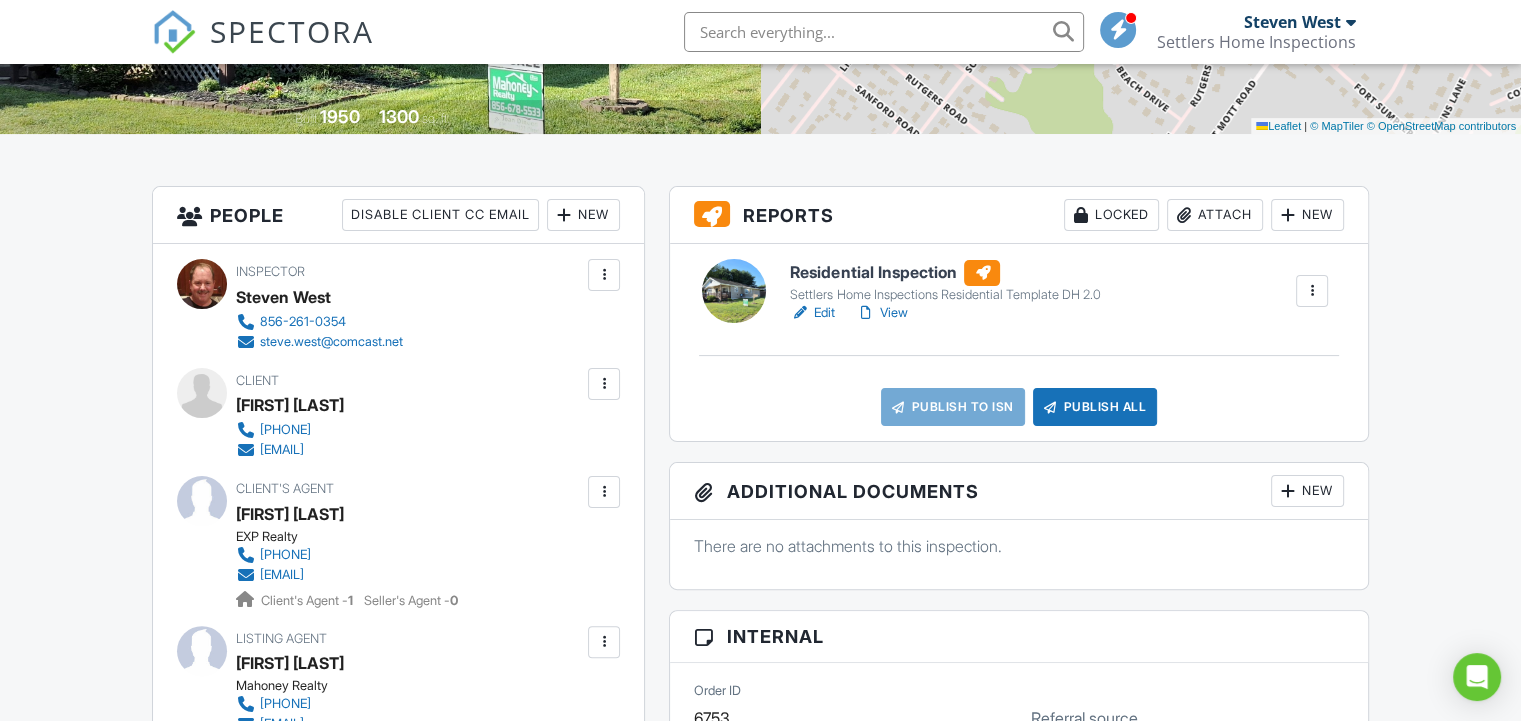 click at bounding box center [734, 291] 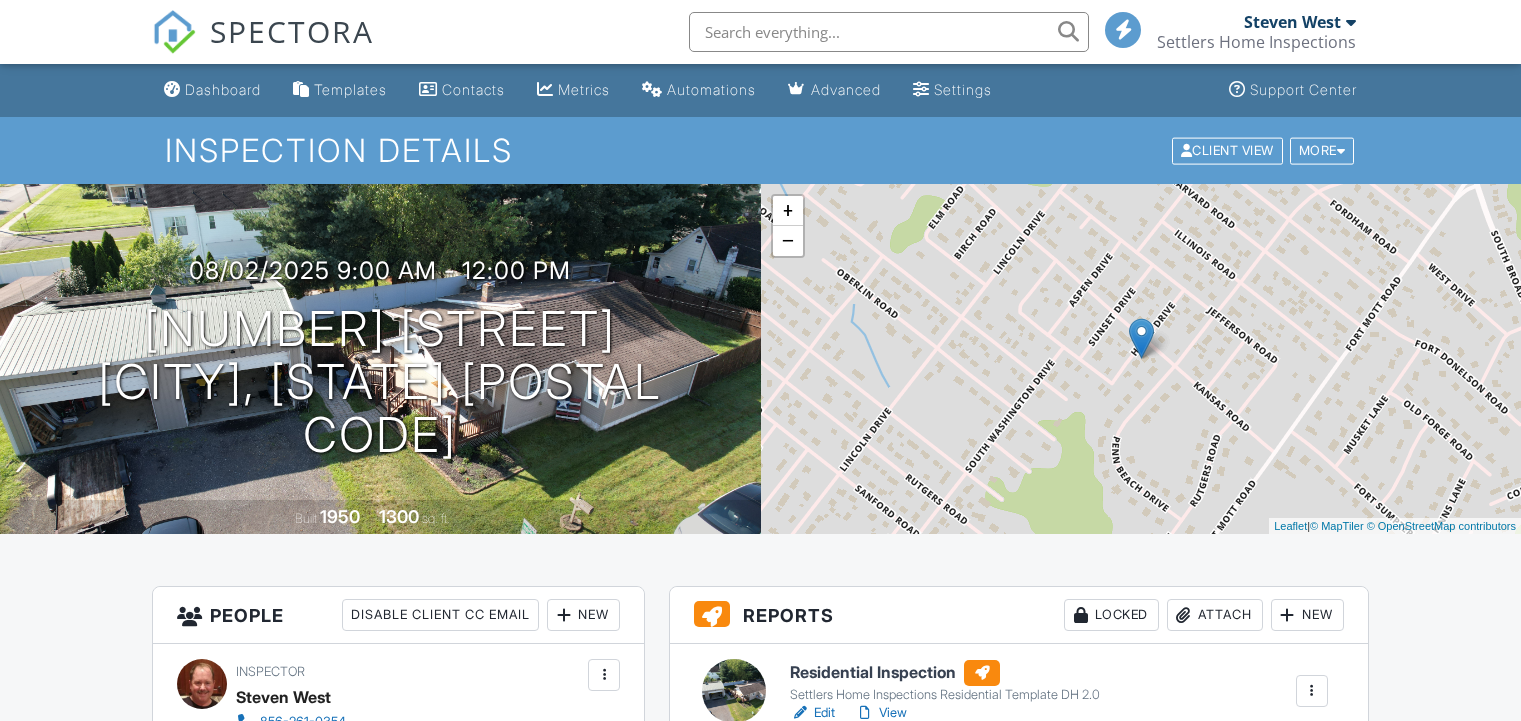 scroll, scrollTop: 600, scrollLeft: 0, axis: vertical 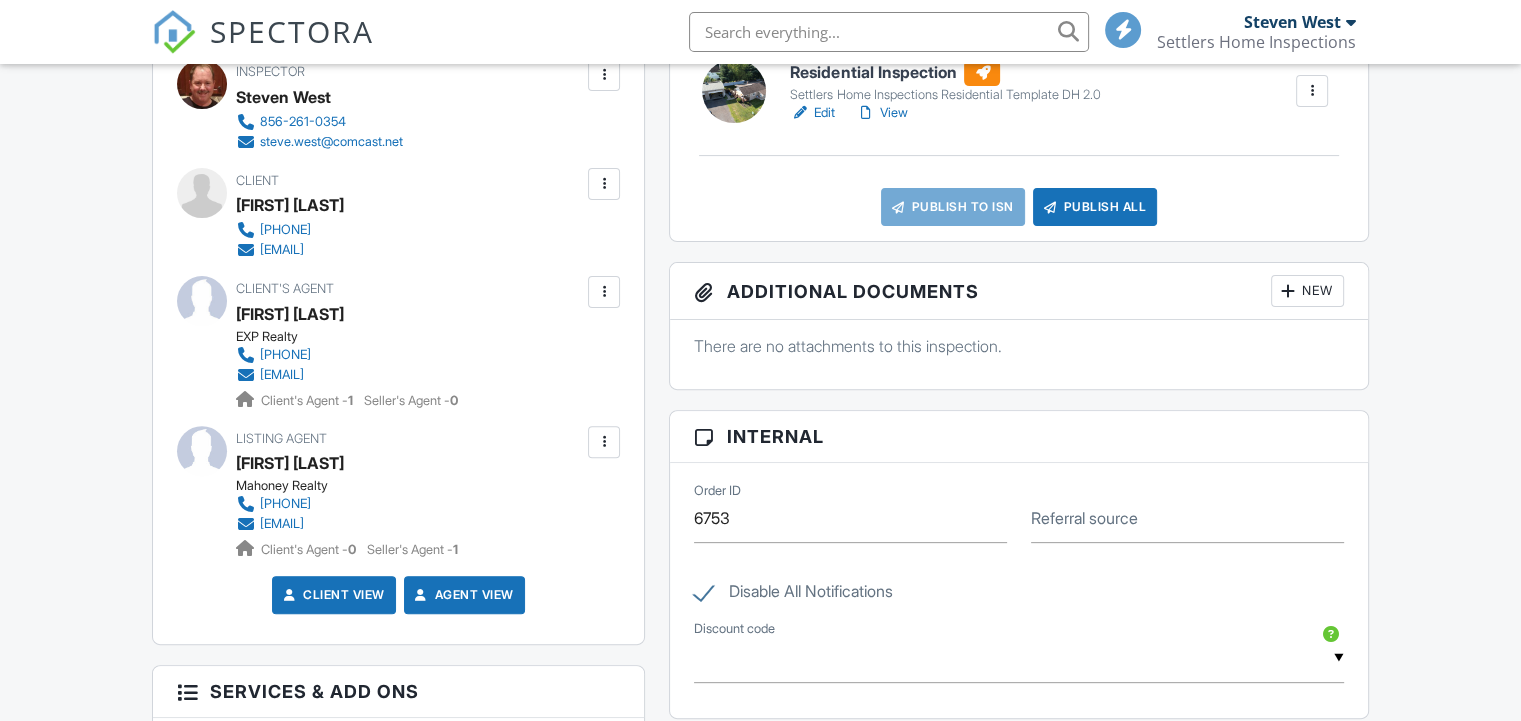 click at bounding box center [604, 292] 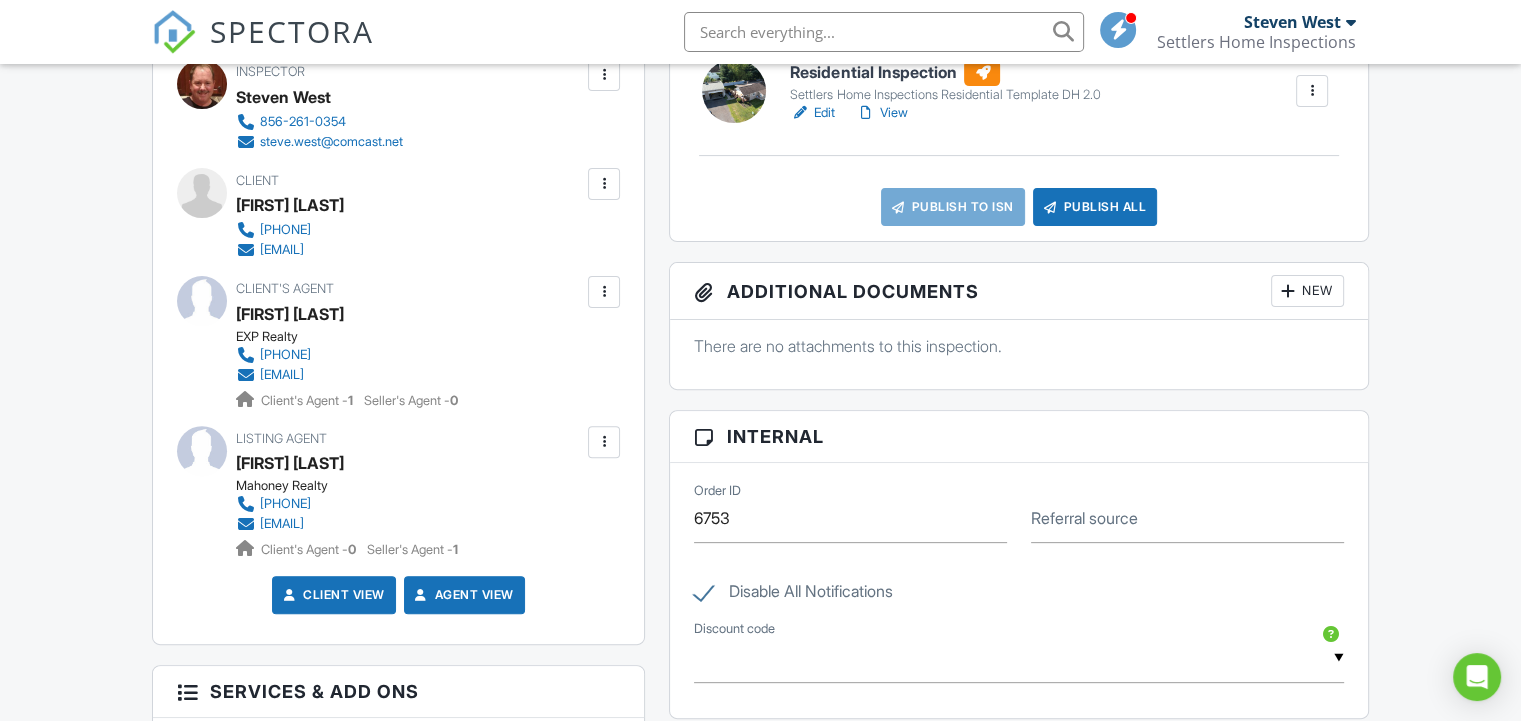 click at bounding box center (604, 292) 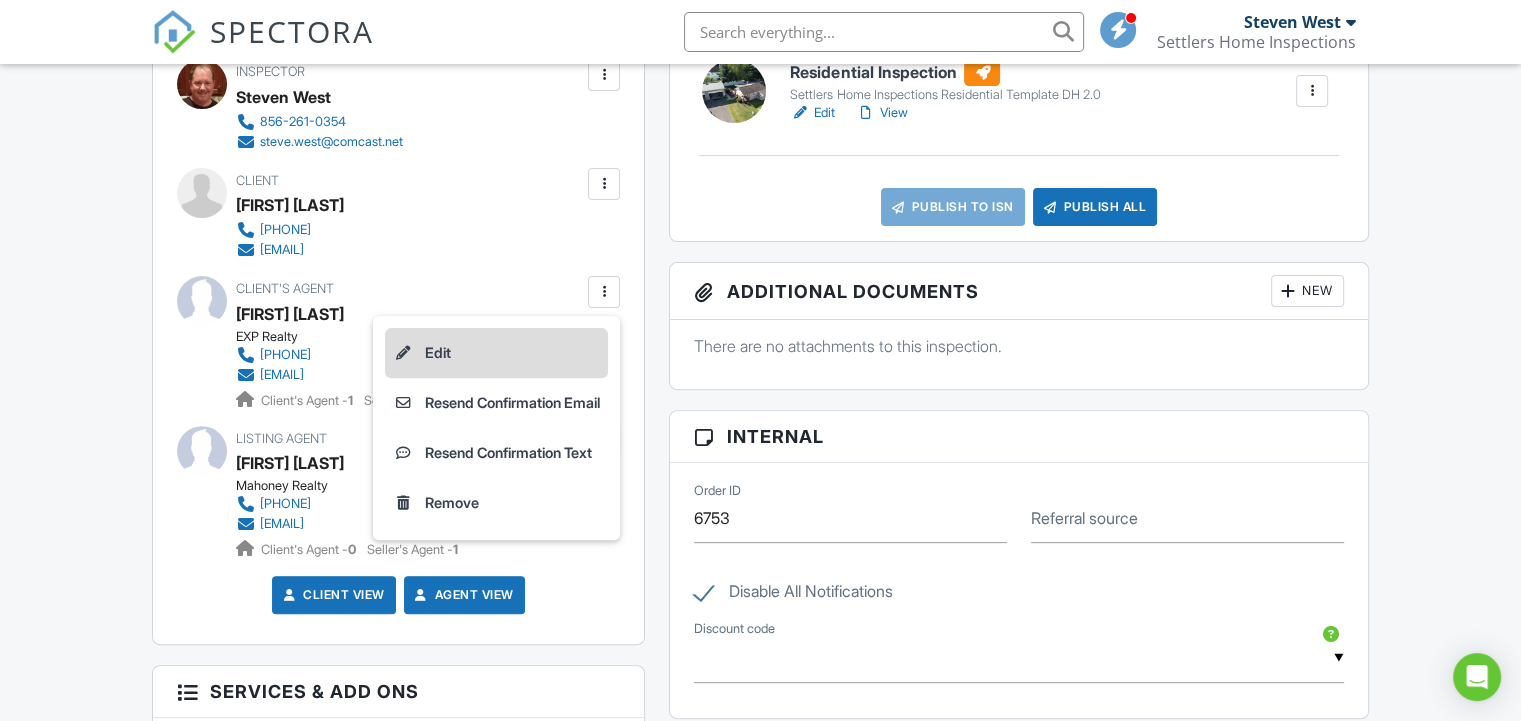 click on "Edit" at bounding box center (496, 353) 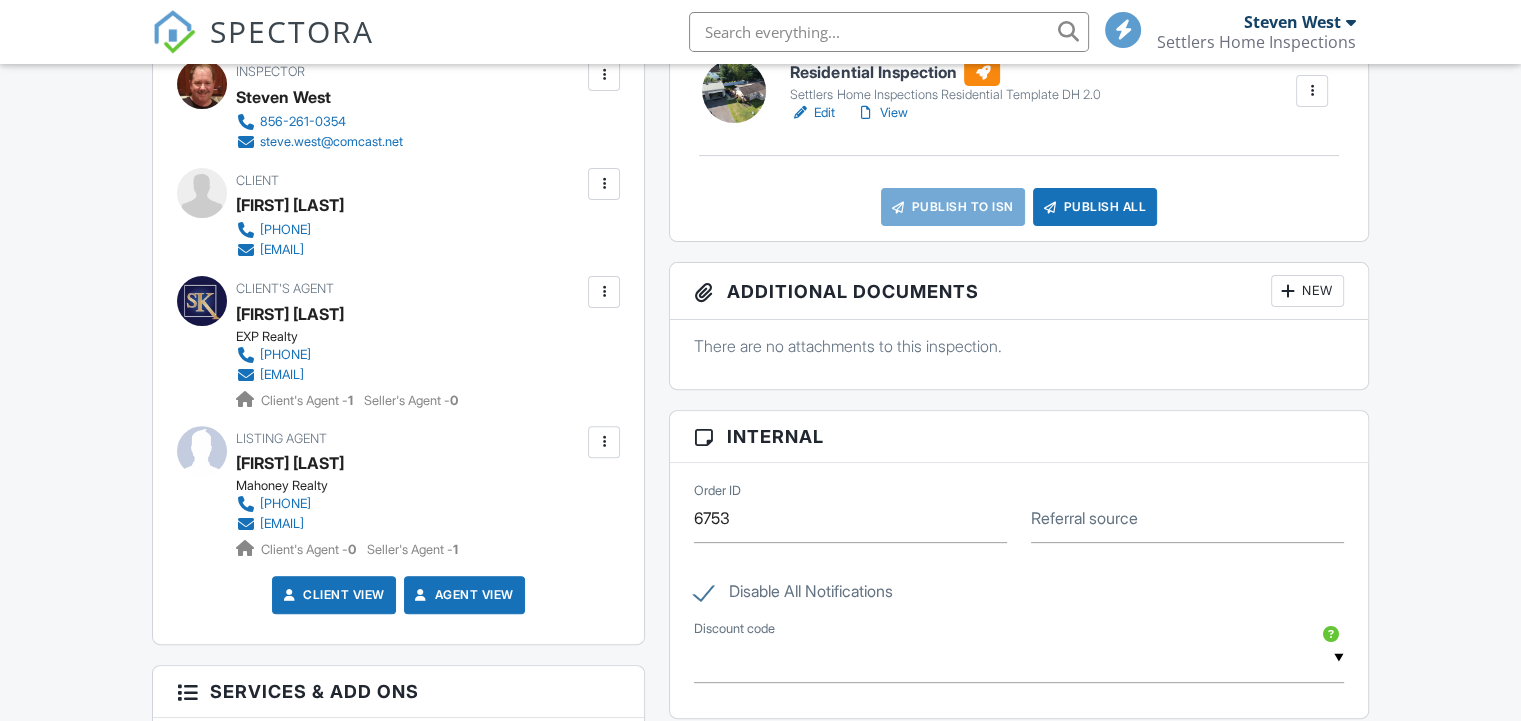 scroll, scrollTop: 600, scrollLeft: 0, axis: vertical 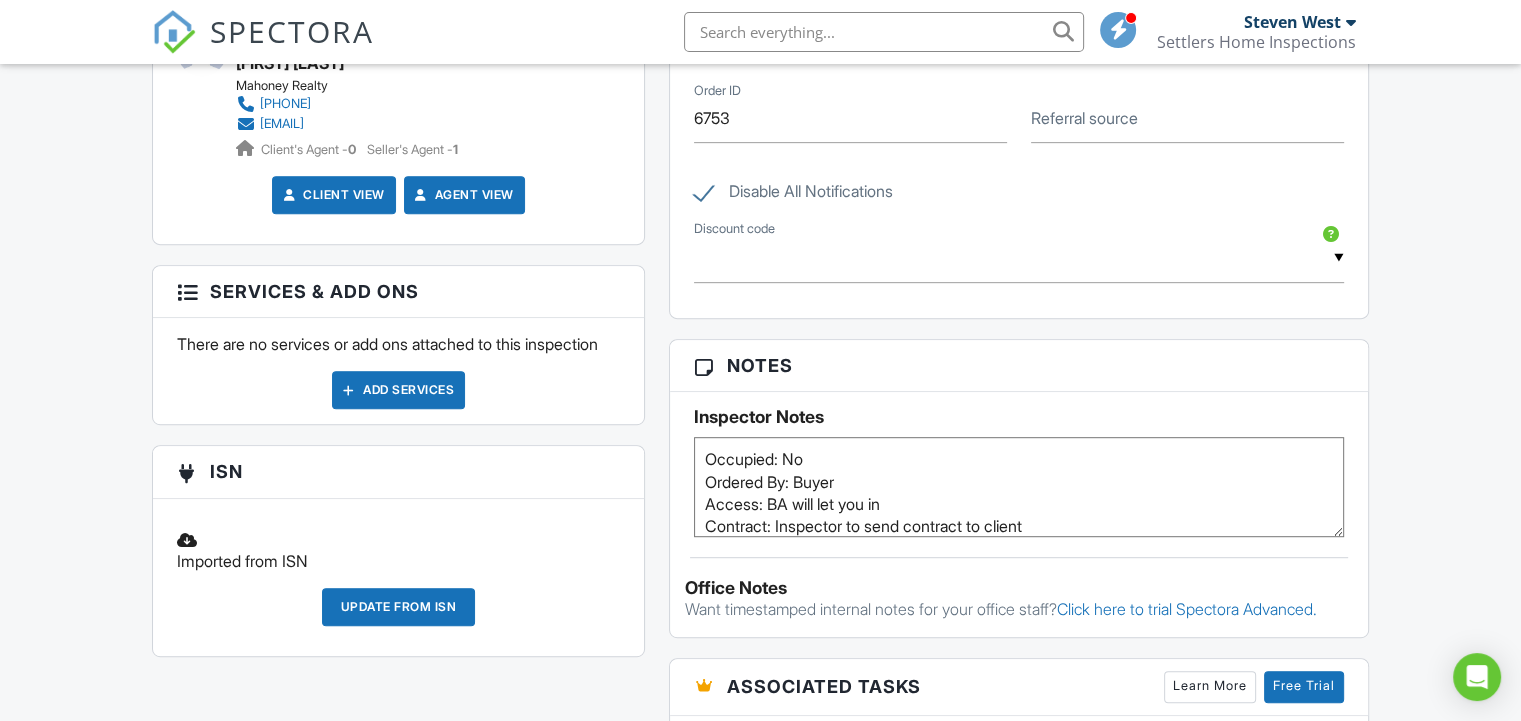 click on "Add Services" at bounding box center (398, 390) 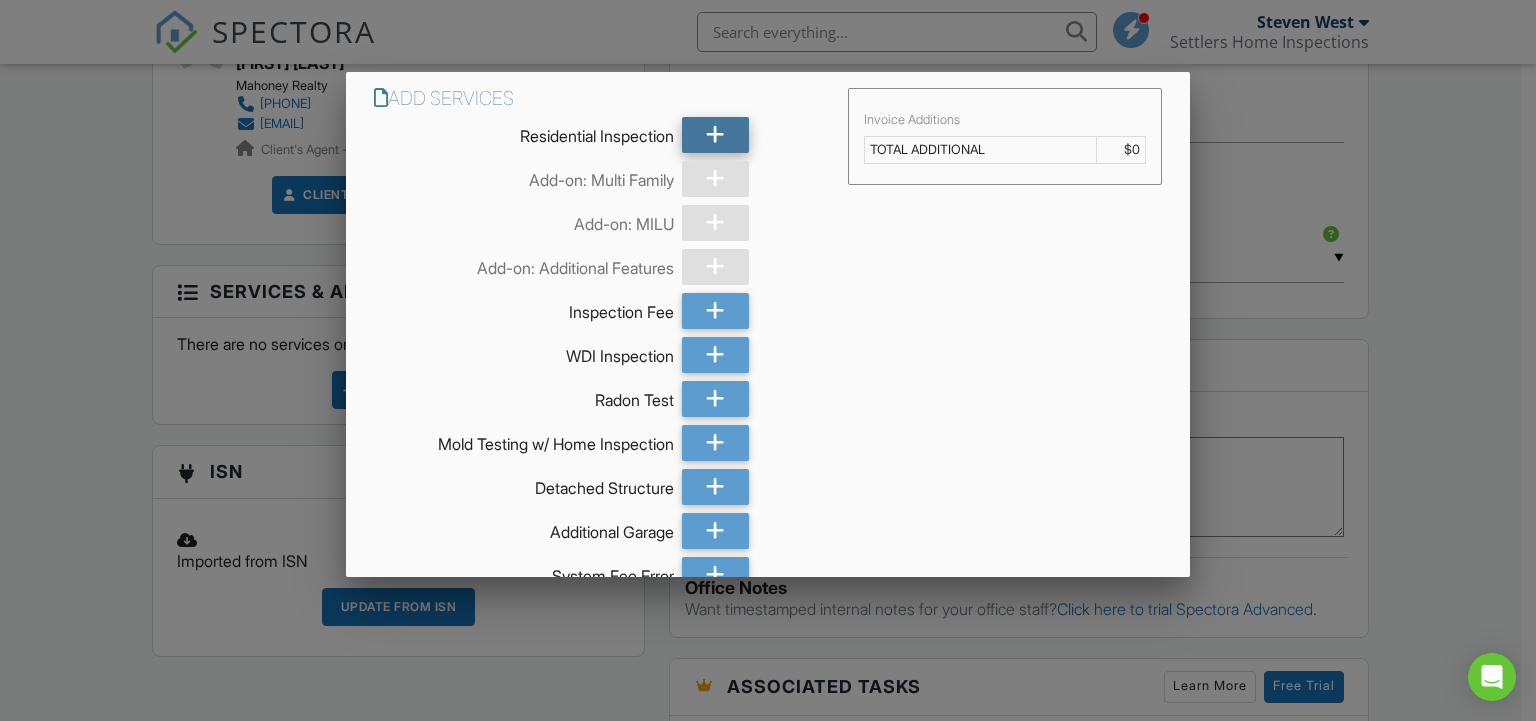 click at bounding box center [715, 135] 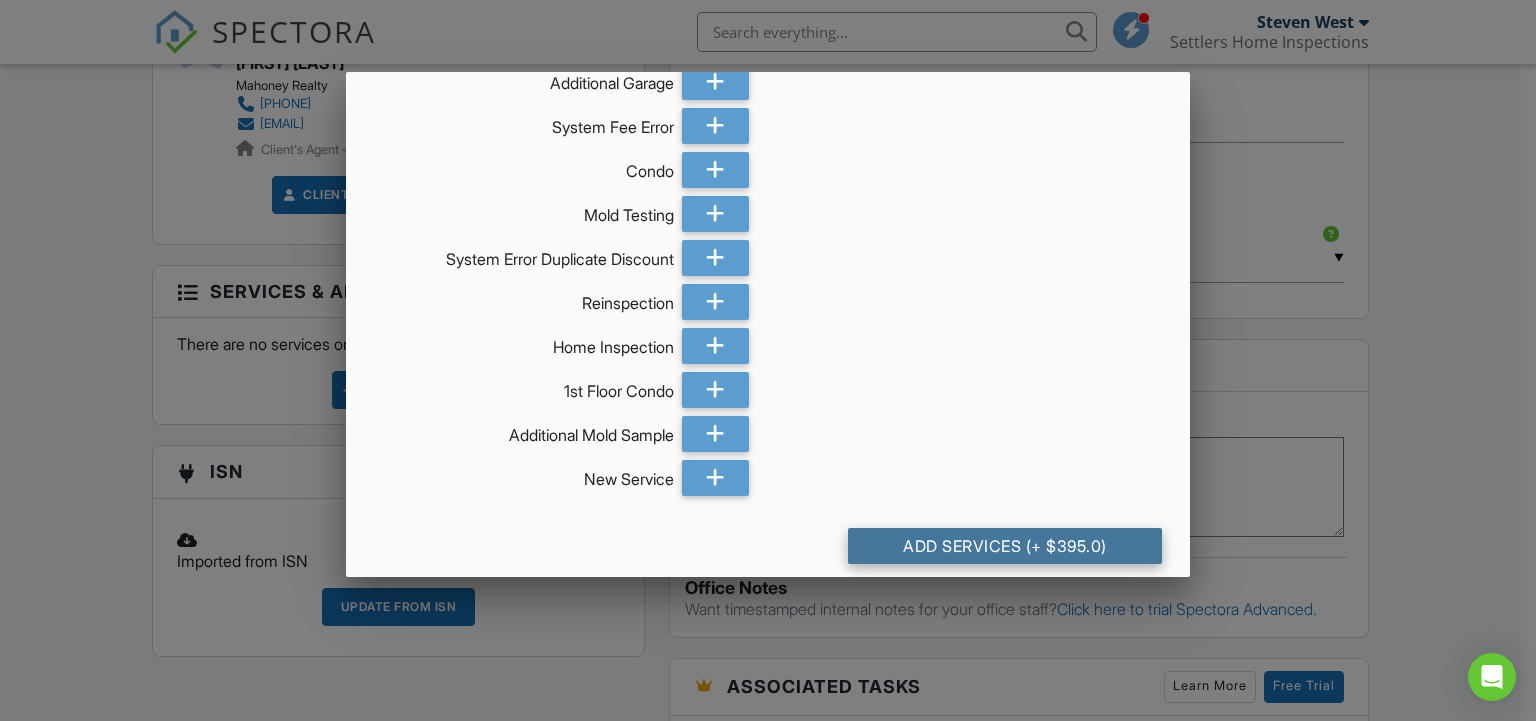 scroll, scrollTop: 467, scrollLeft: 0, axis: vertical 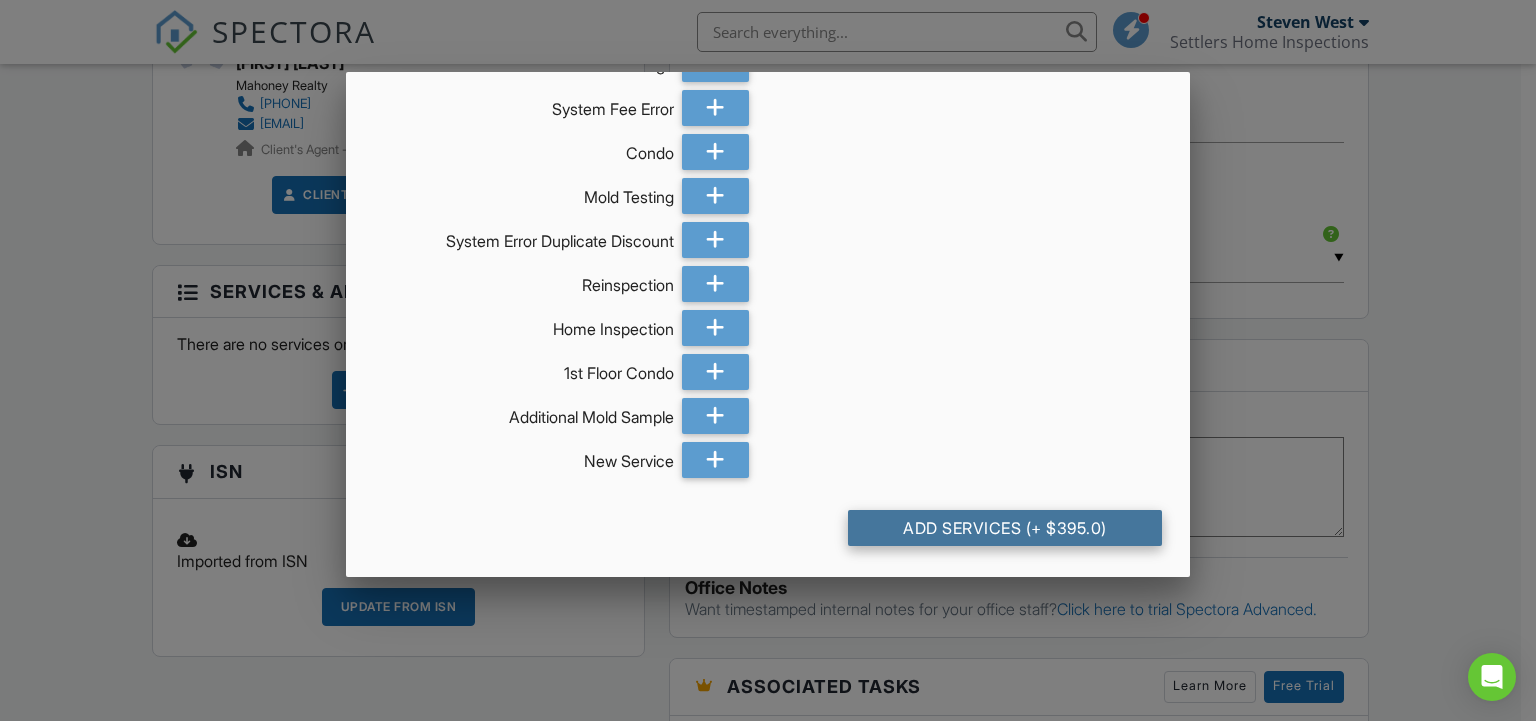 click on "Add Services
(+ $395.0)" at bounding box center [1005, 528] 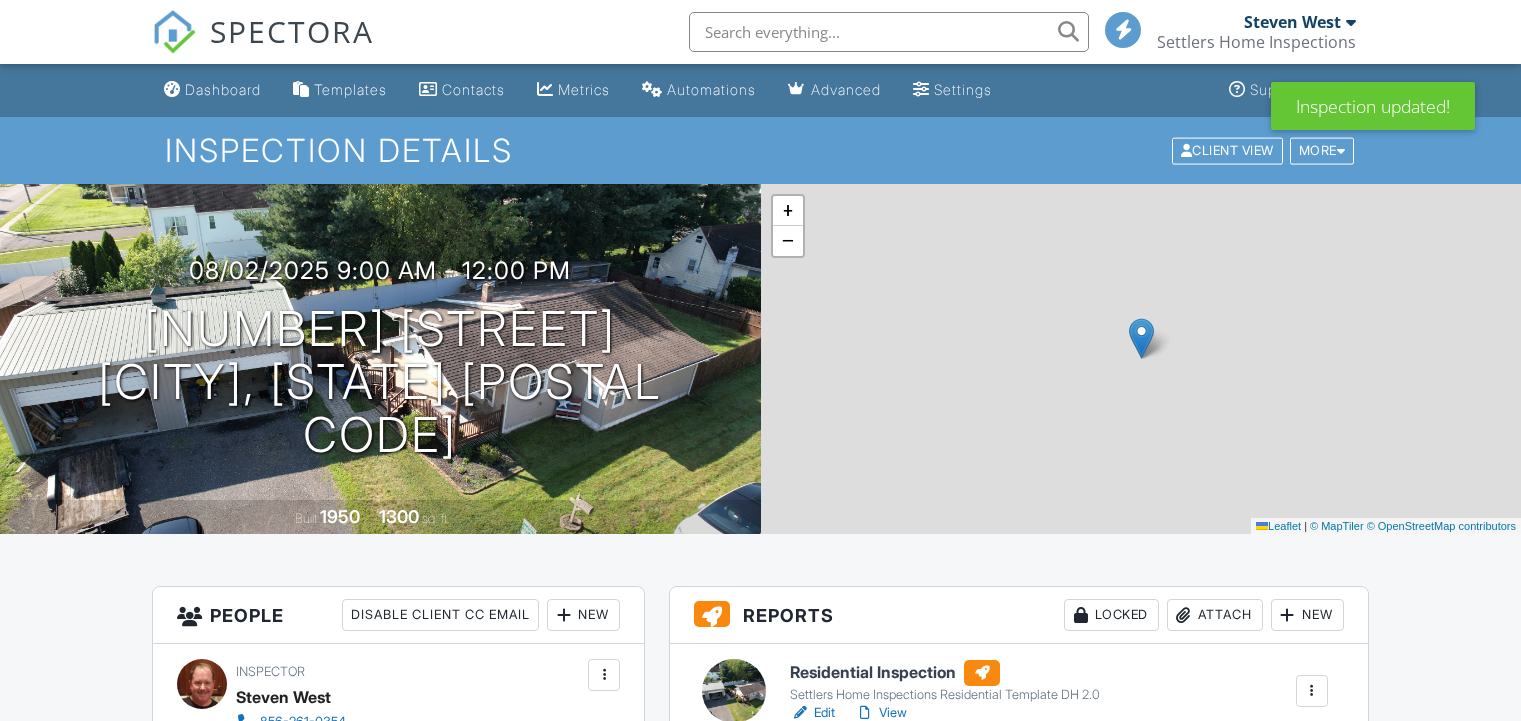 scroll, scrollTop: 0, scrollLeft: 0, axis: both 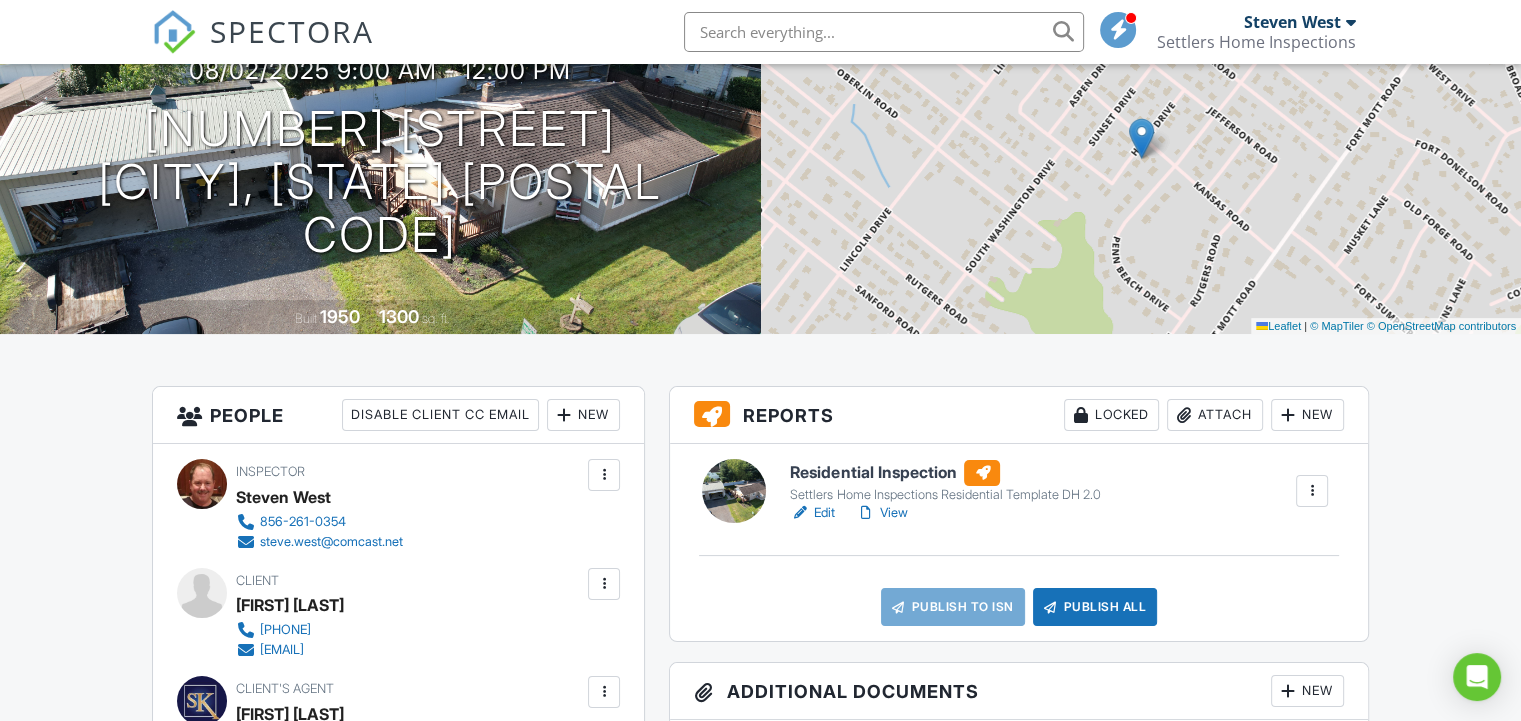 click on "Locked" at bounding box center (1111, 415) 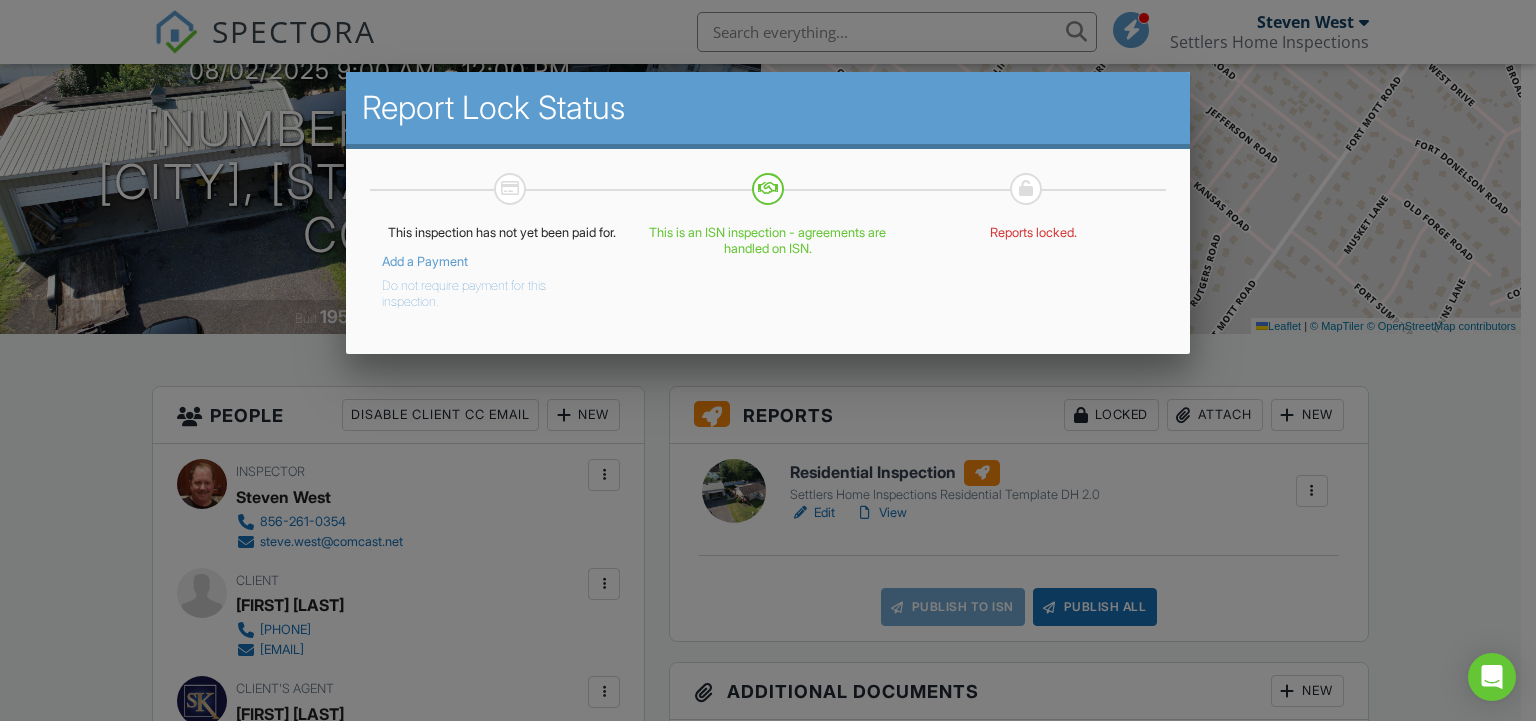 click on "Add a Payment" at bounding box center (425, 261) 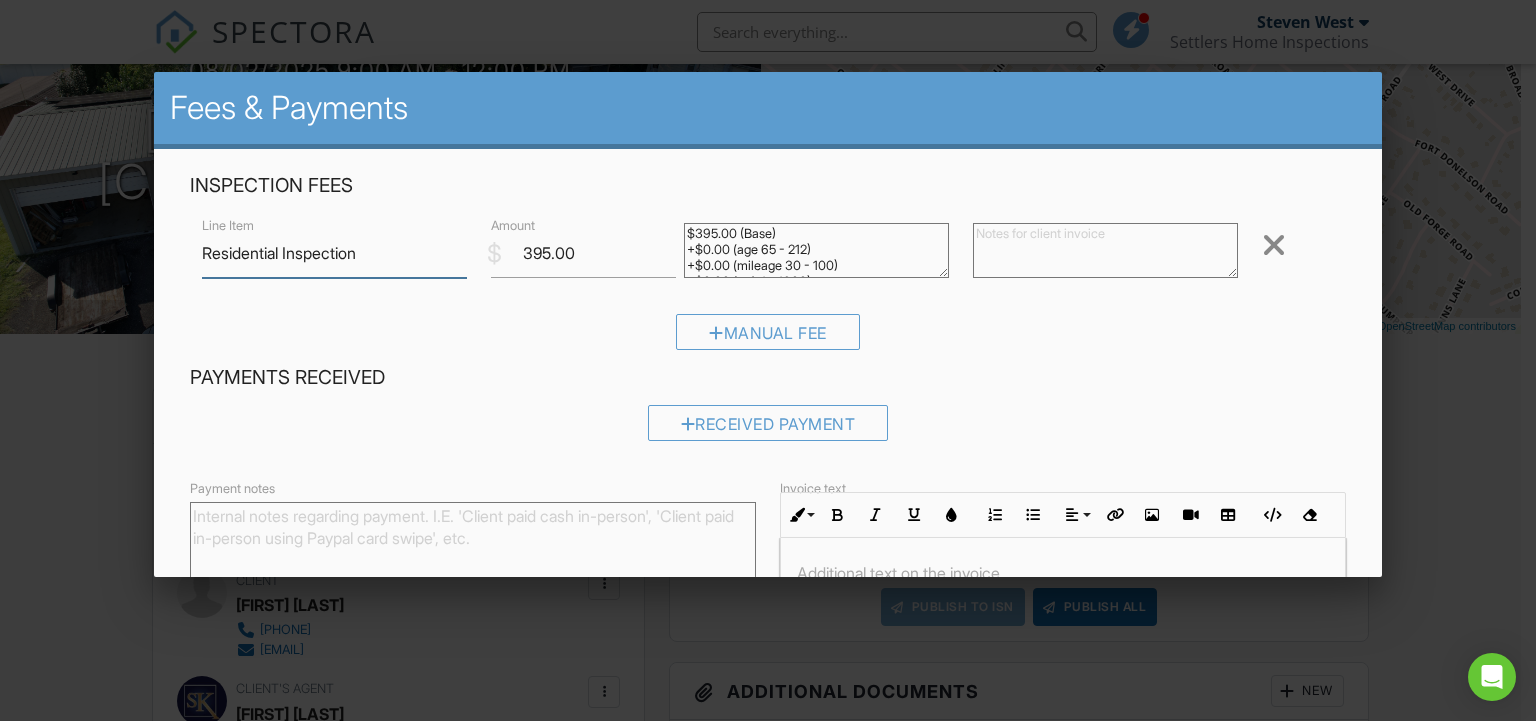 scroll, scrollTop: 200, scrollLeft: 0, axis: vertical 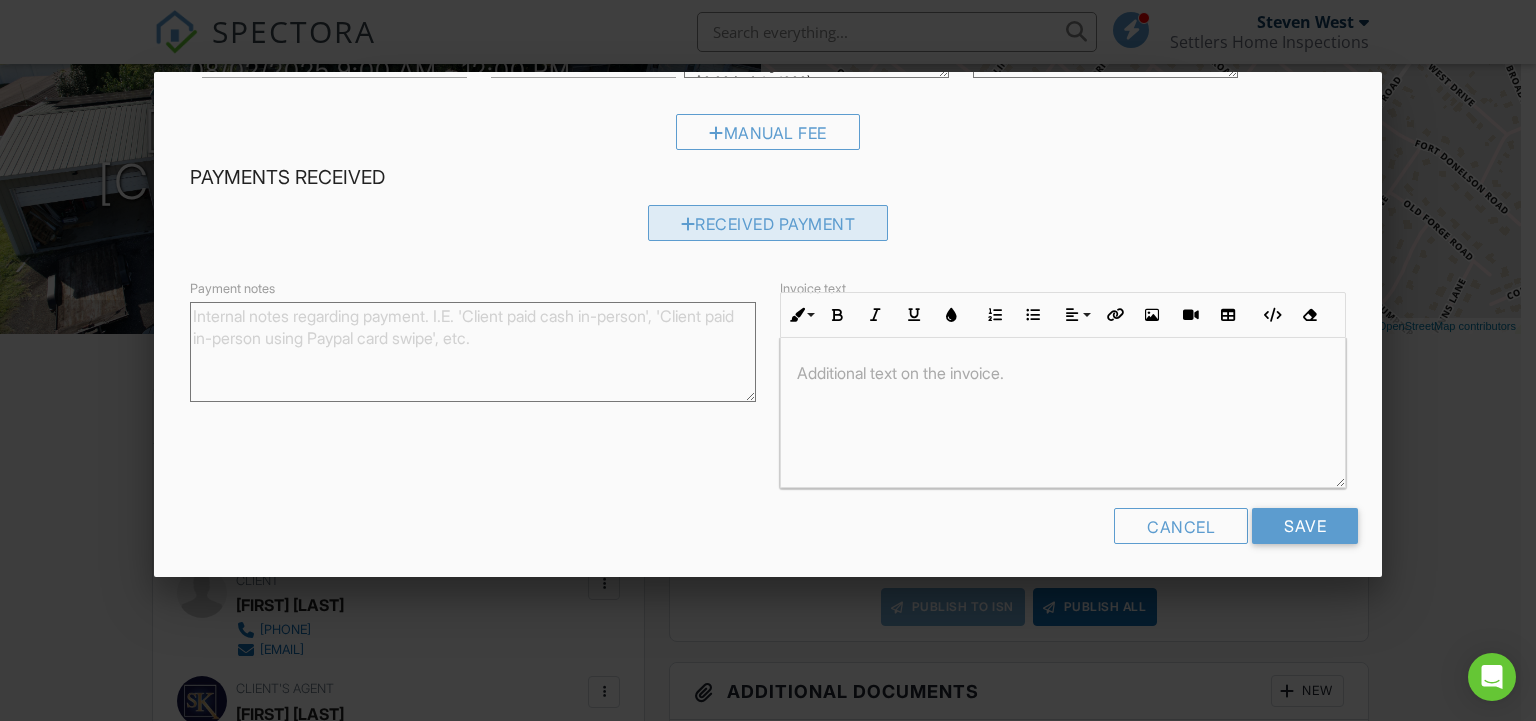 click on "Received Payment" at bounding box center [768, 223] 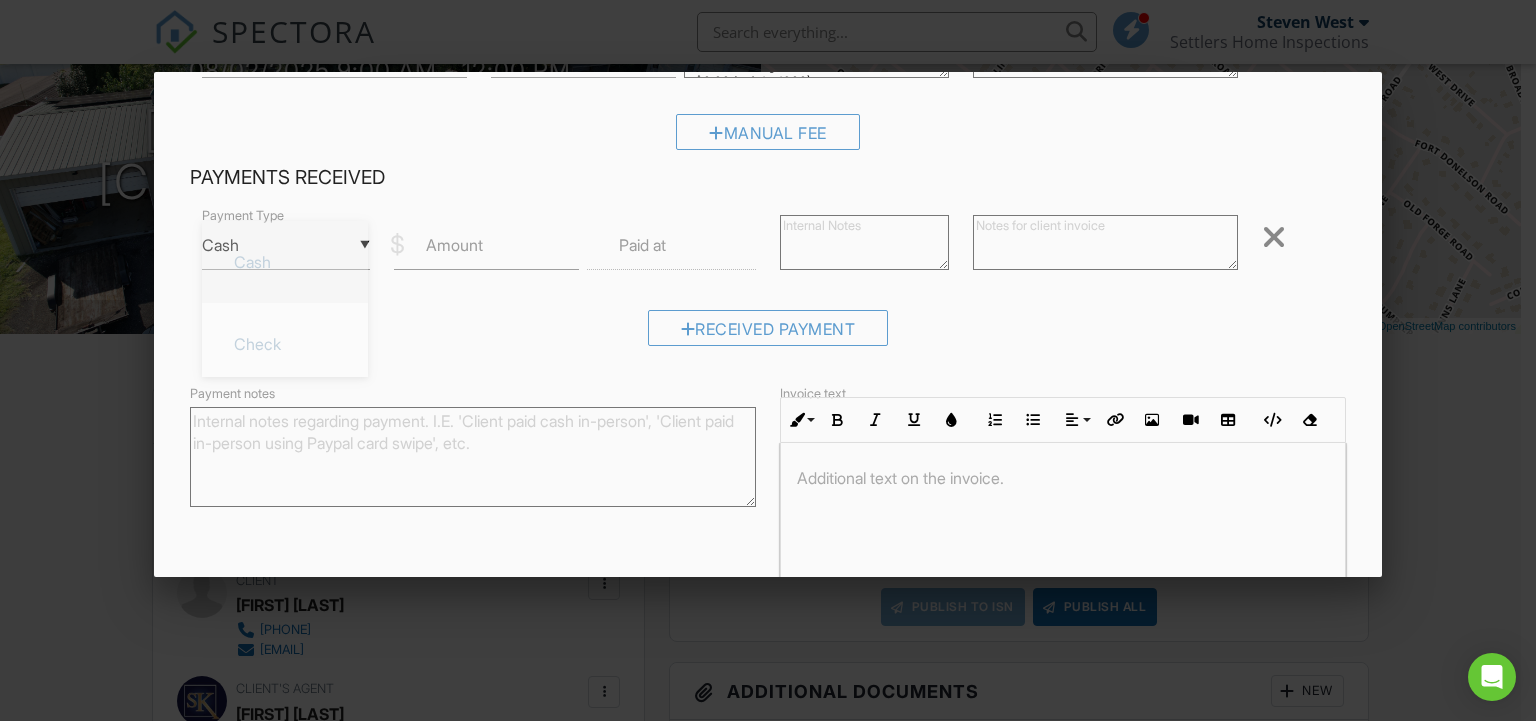 click on "▼ Cash Cash Check On-Site Card Other Cash
Check
On-Site Card
Other" at bounding box center [286, 245] 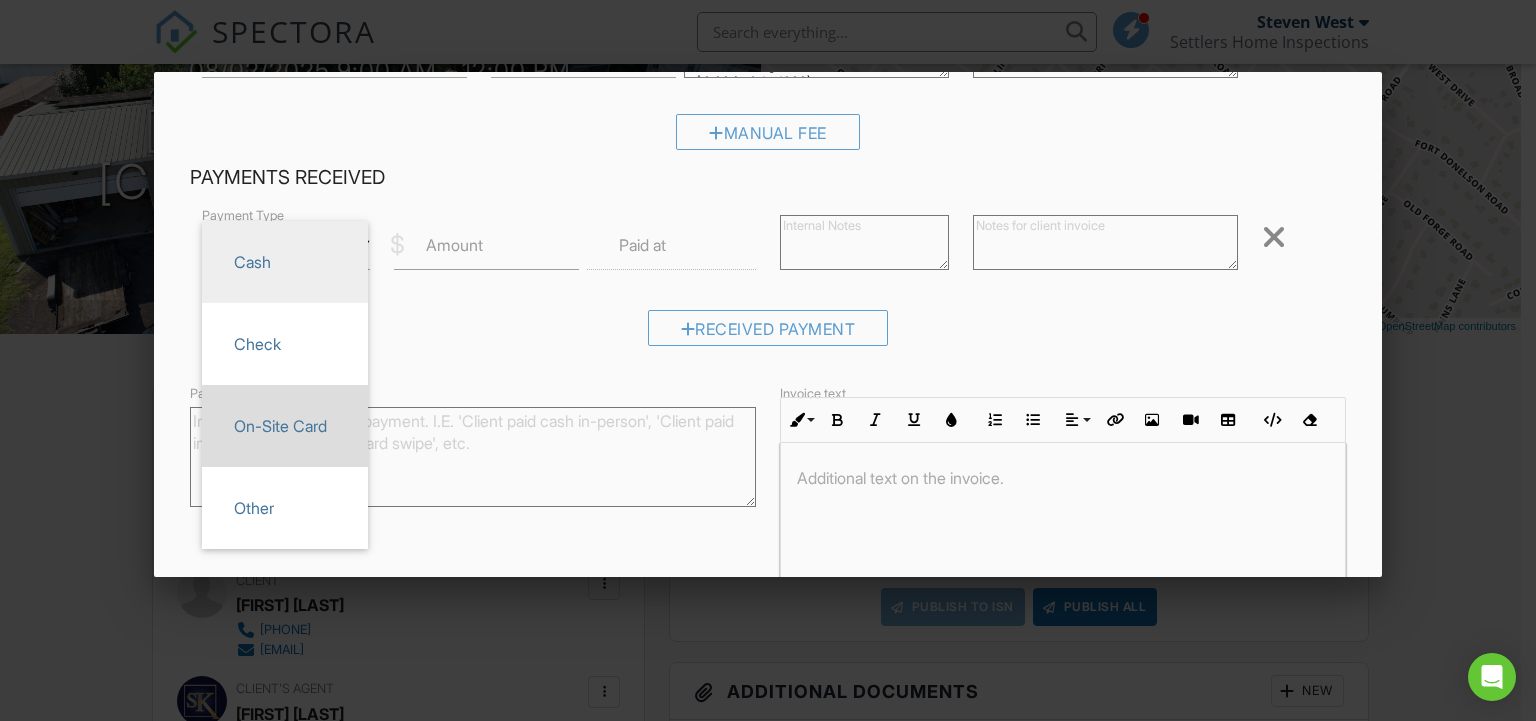 click on "On-Site Card" at bounding box center (285, 426) 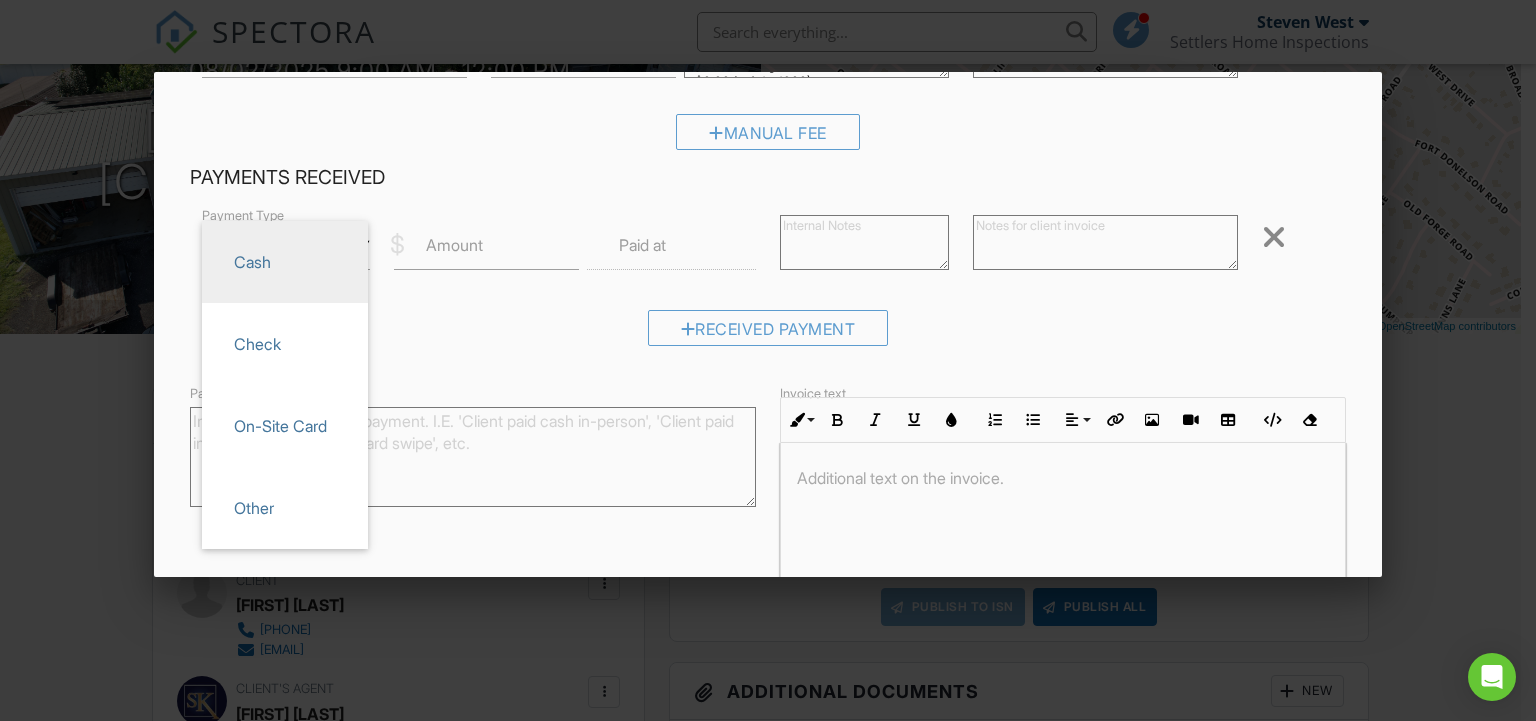 type on "On-Site Card" 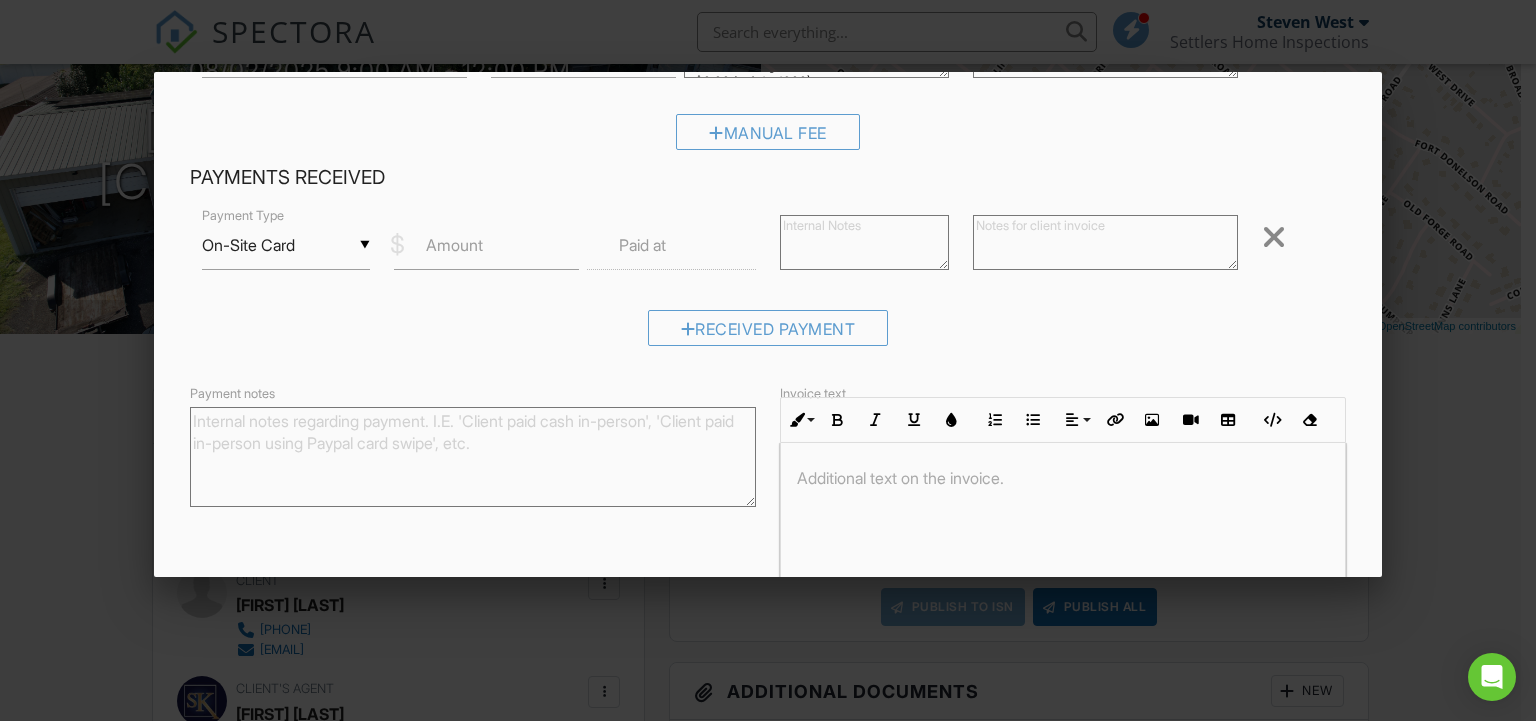 click on "Amount" at bounding box center [454, 245] 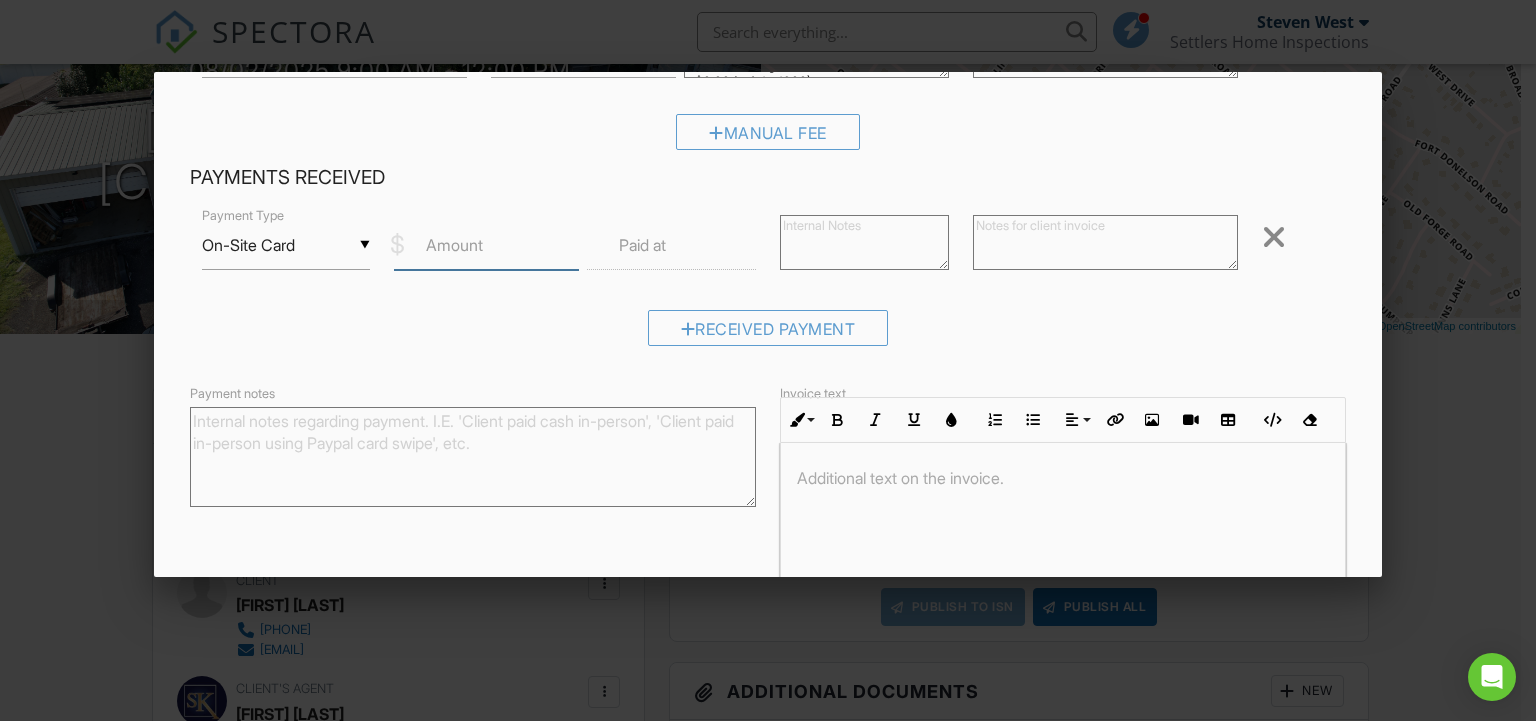 click on "Amount" at bounding box center [486, 245] 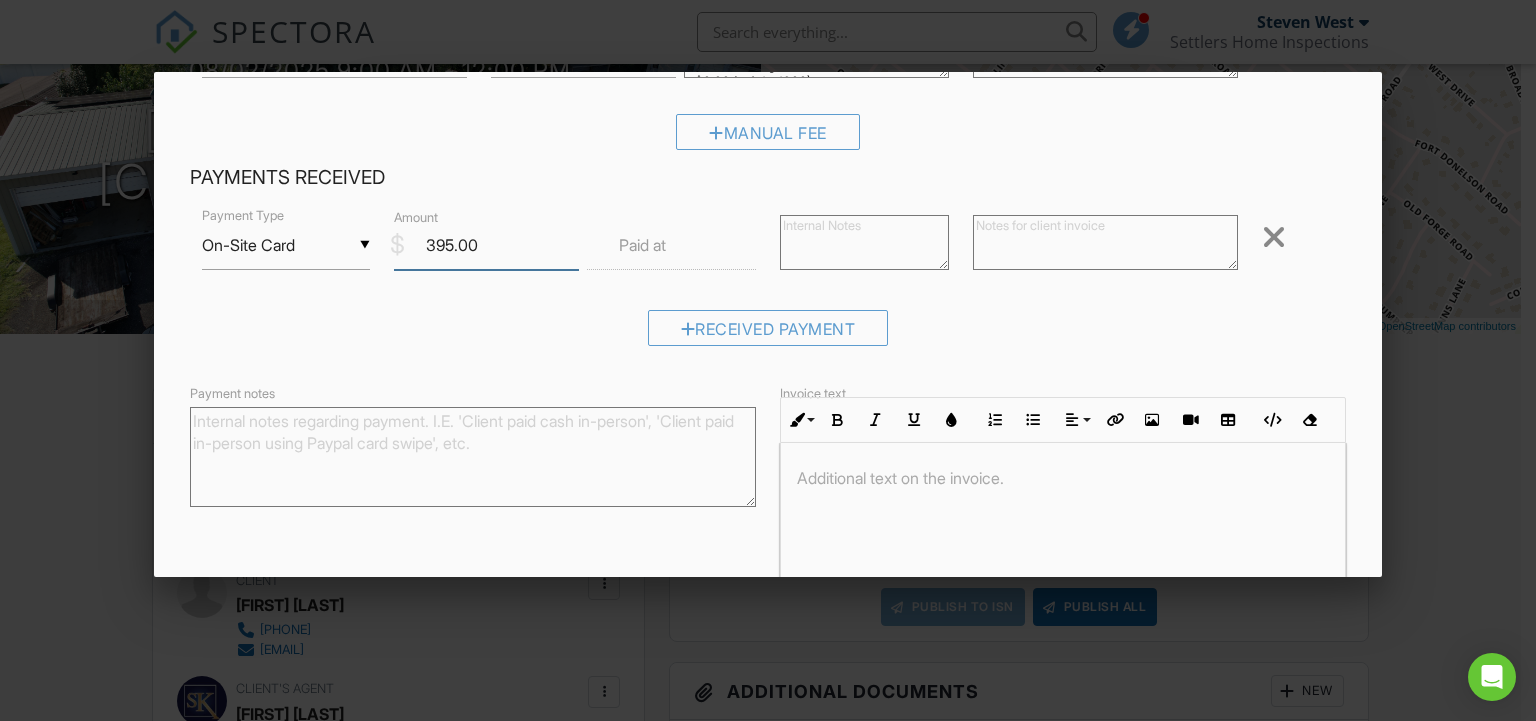 type on "395.00" 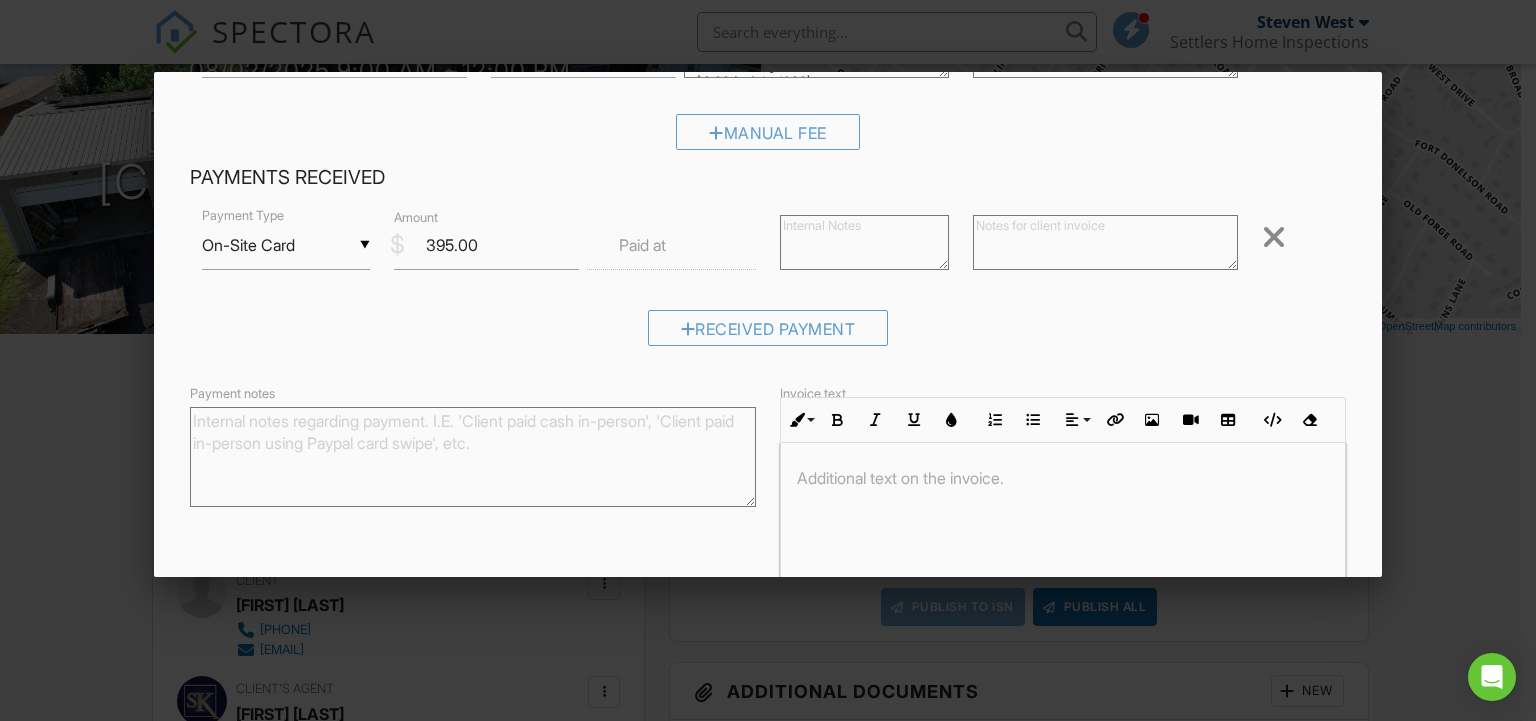 click on "Paid at" at bounding box center (642, 245) 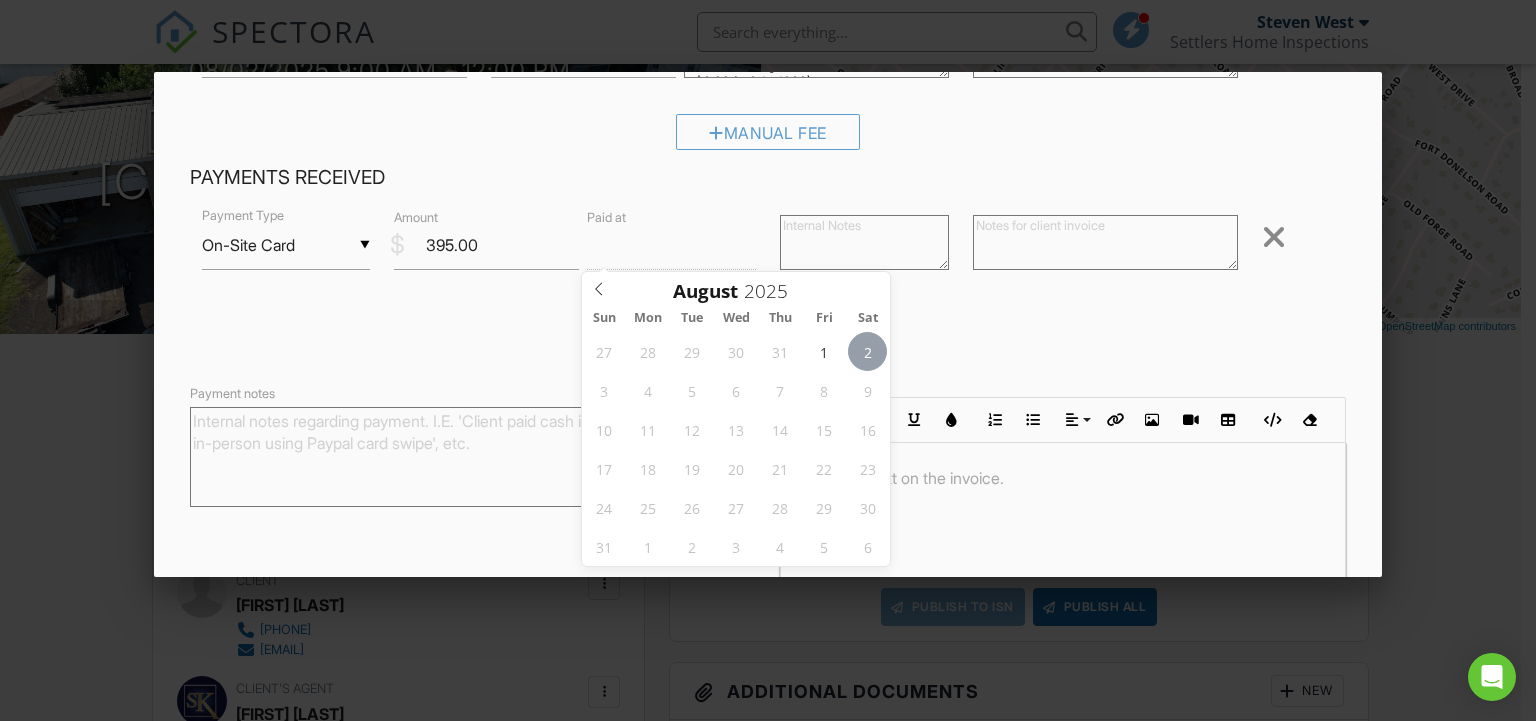 type on "08/02/2025 12:00 PM" 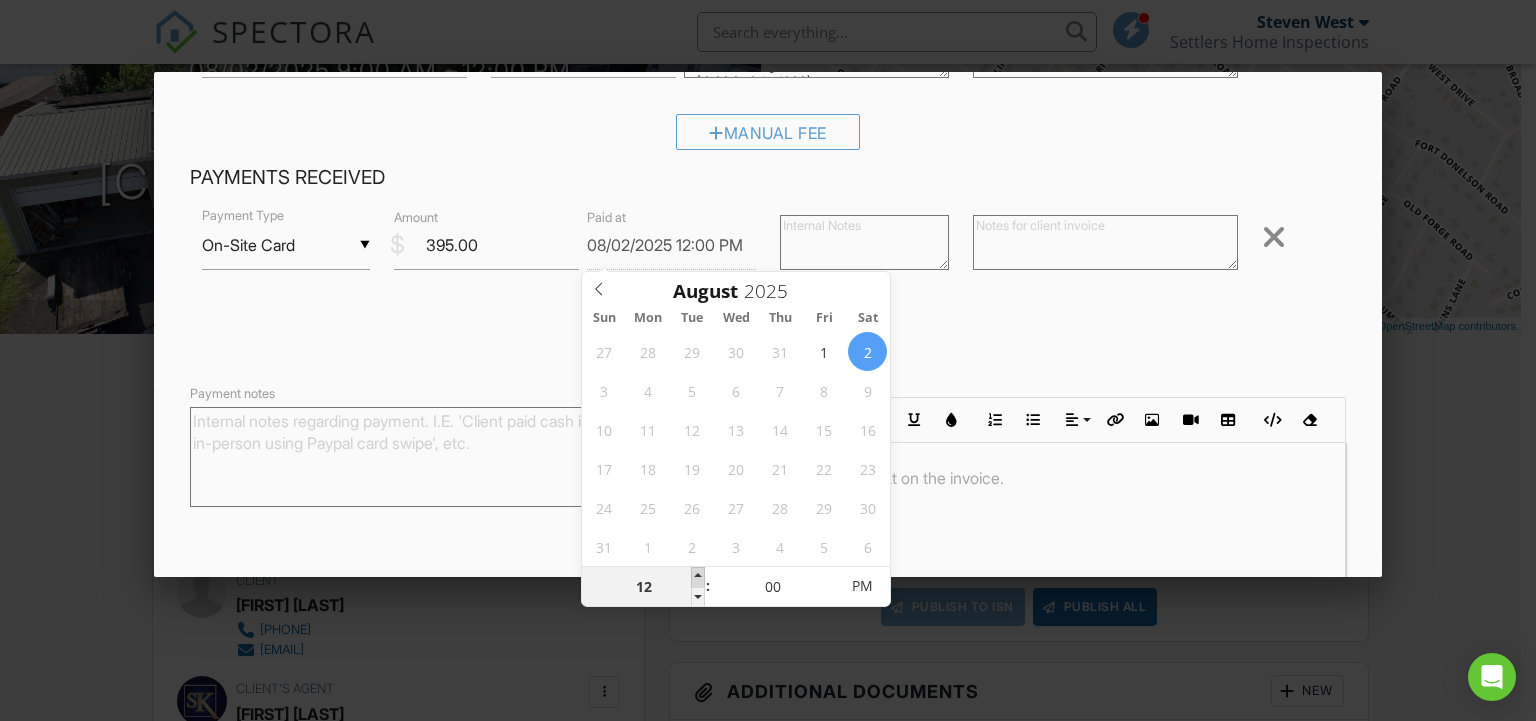 type on "01" 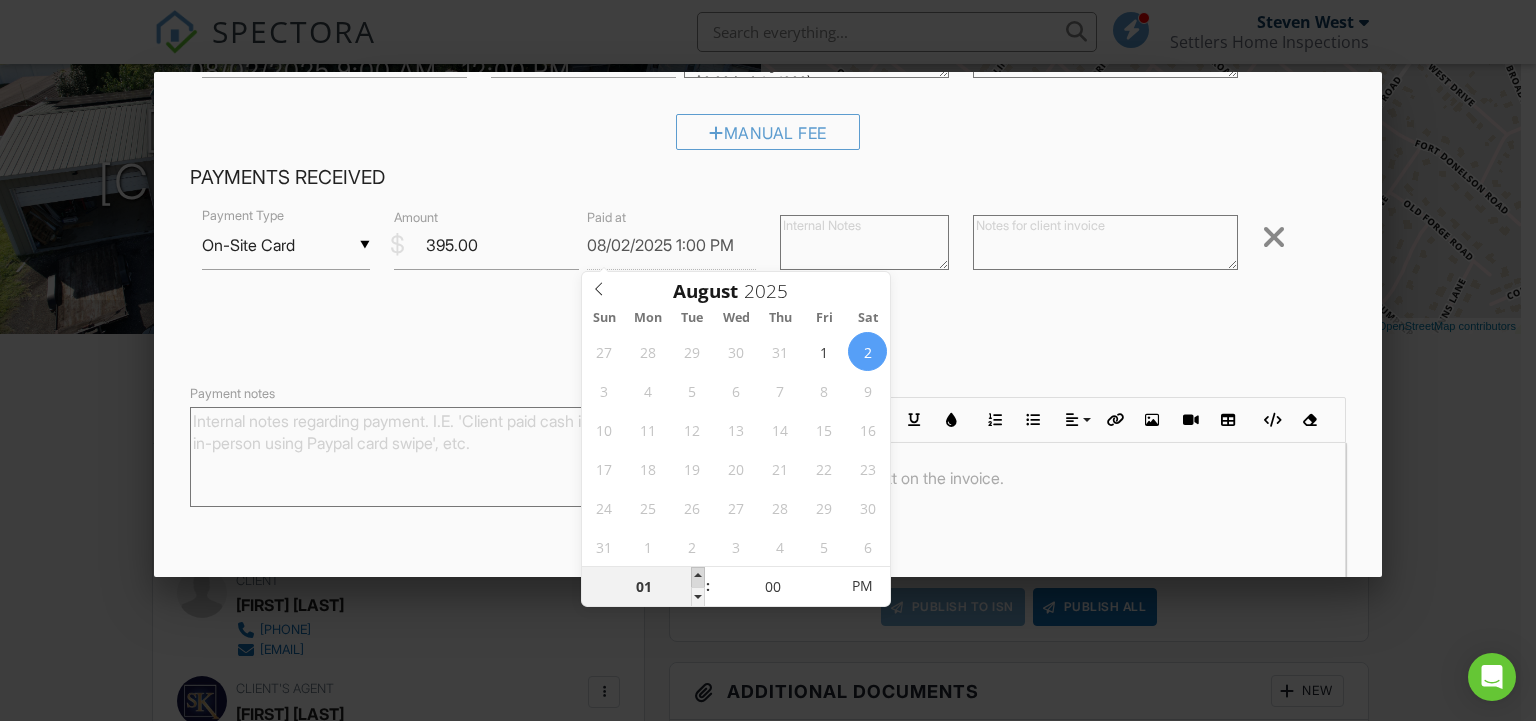 click at bounding box center [698, 577] 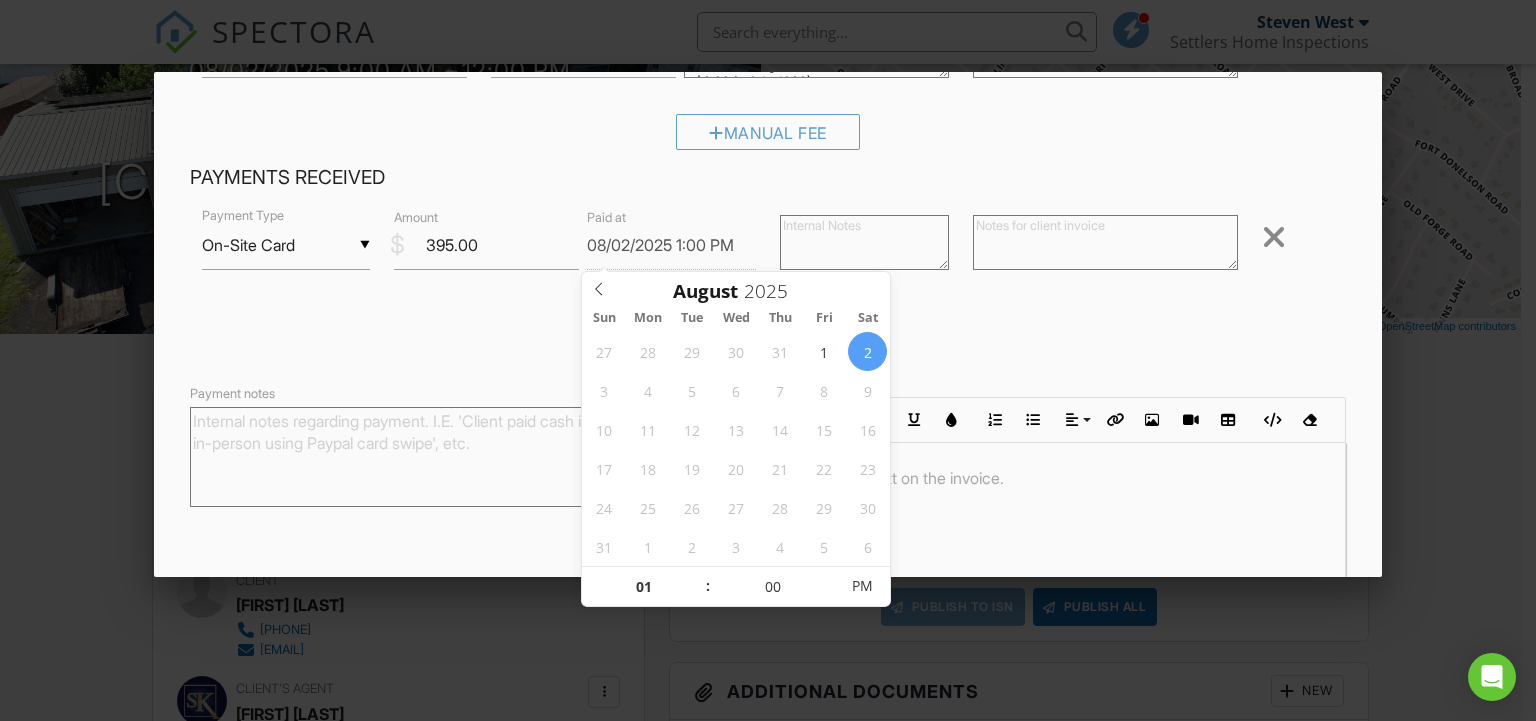 click on "Received Payment" at bounding box center [768, 335] 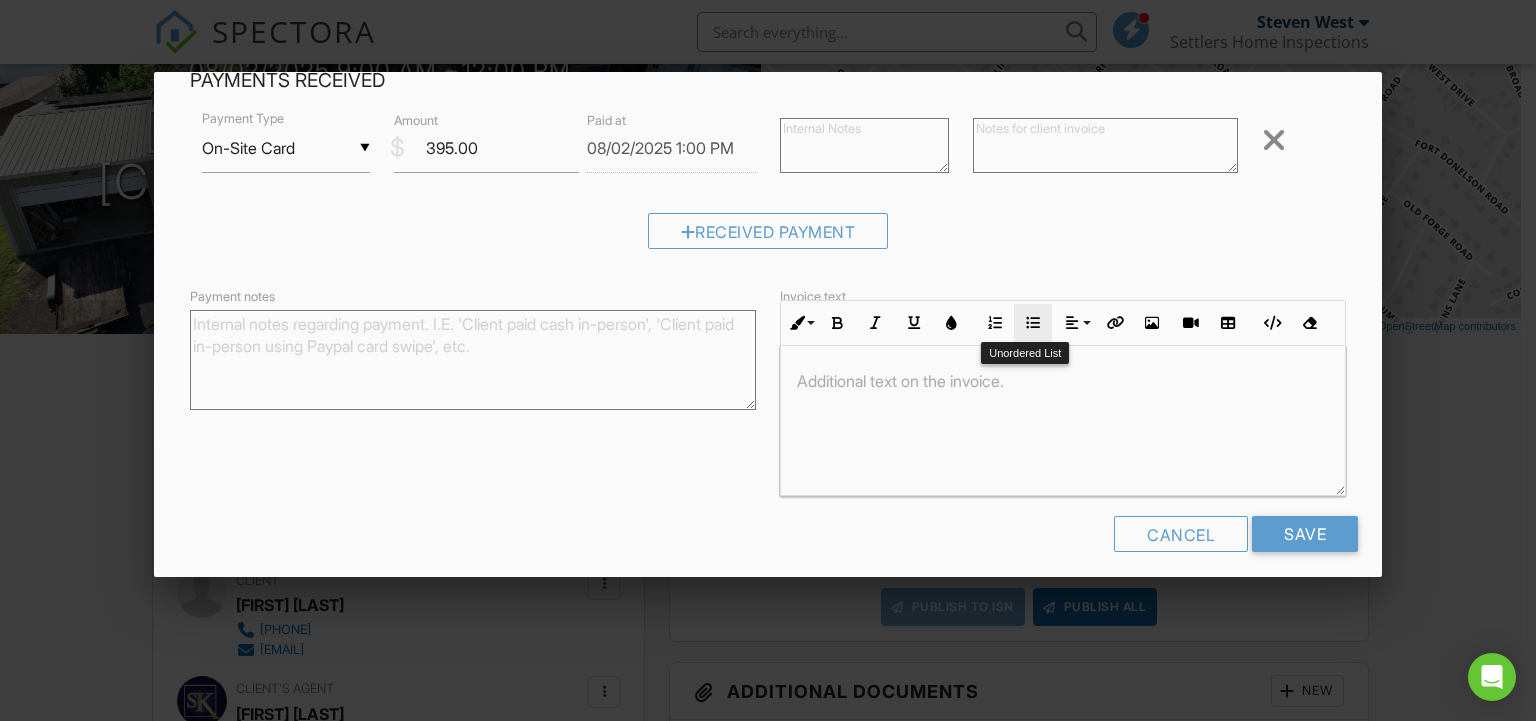 scroll, scrollTop: 310, scrollLeft: 0, axis: vertical 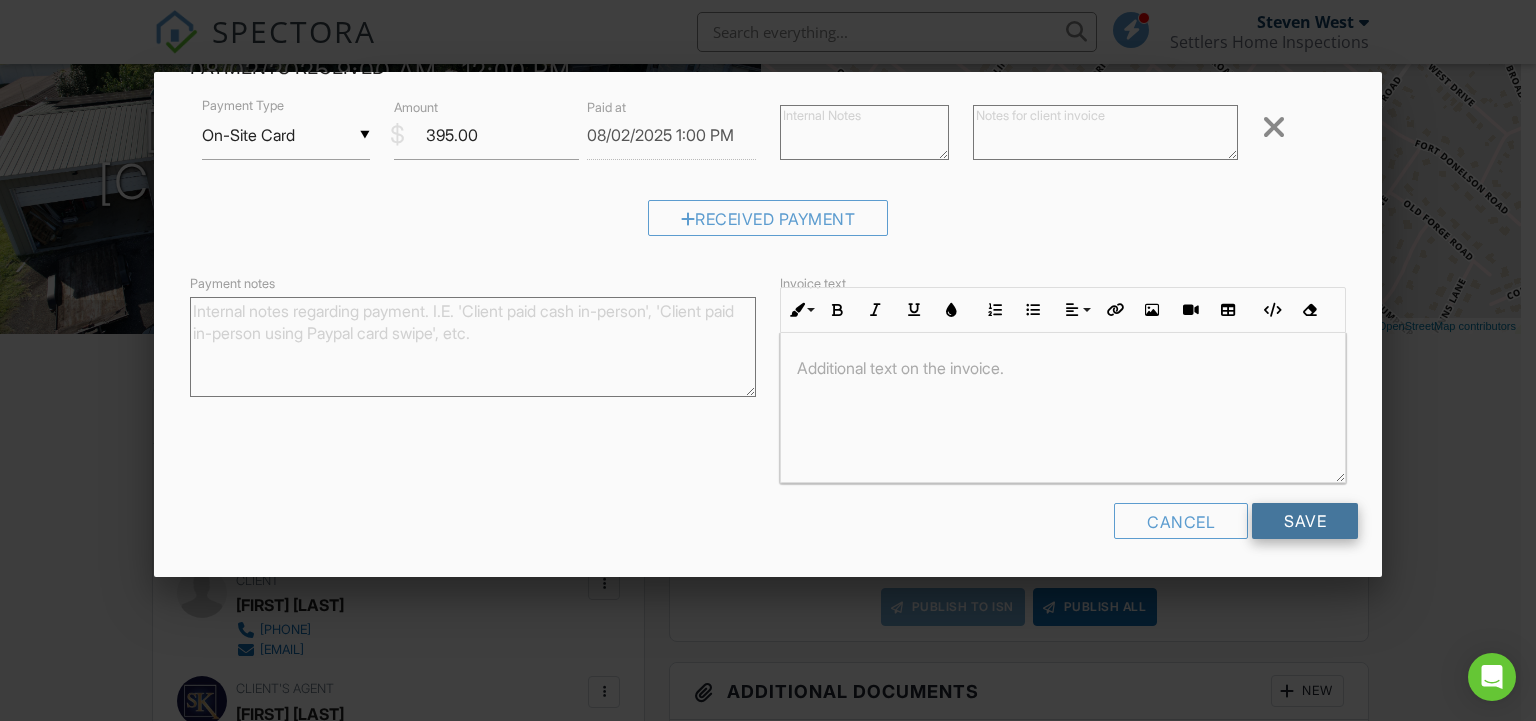 click on "Save" at bounding box center (1305, 521) 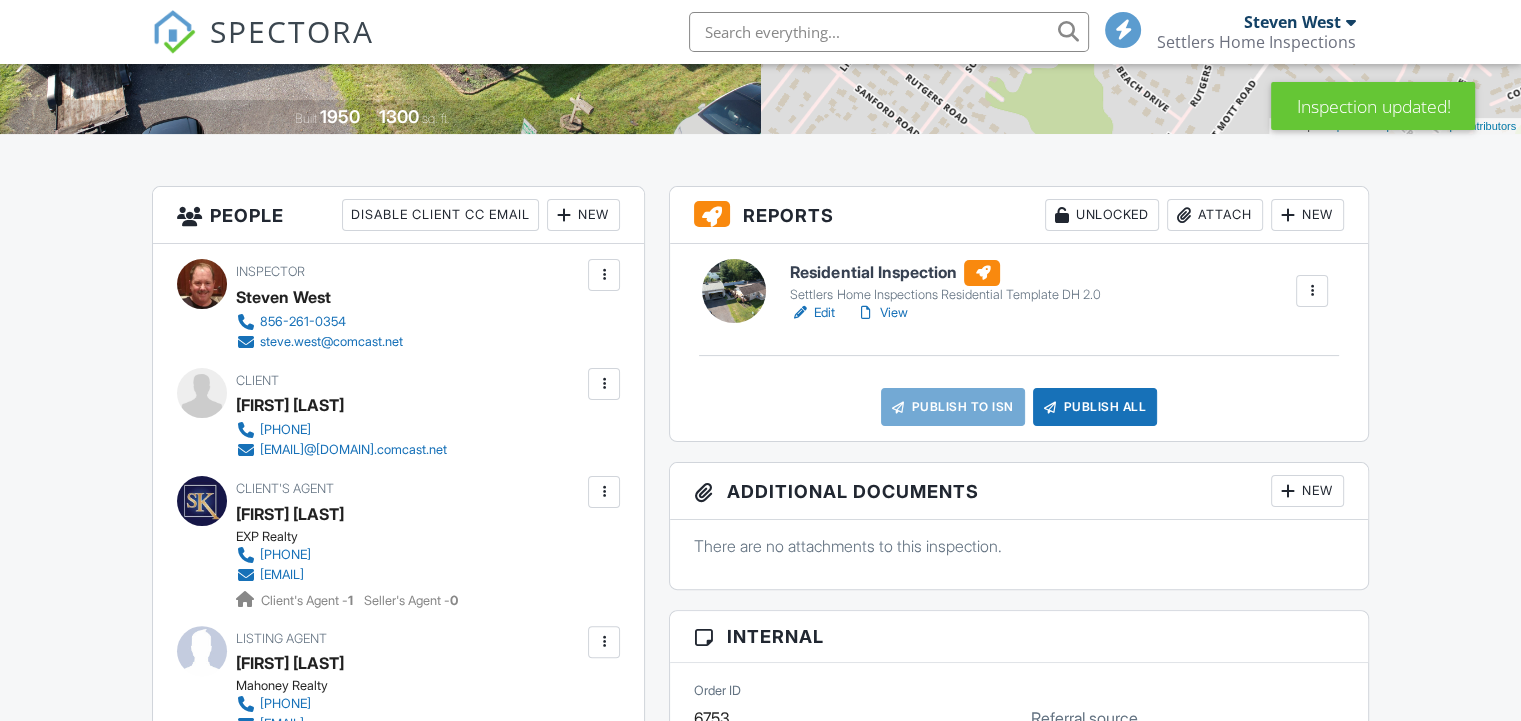 scroll, scrollTop: 400, scrollLeft: 0, axis: vertical 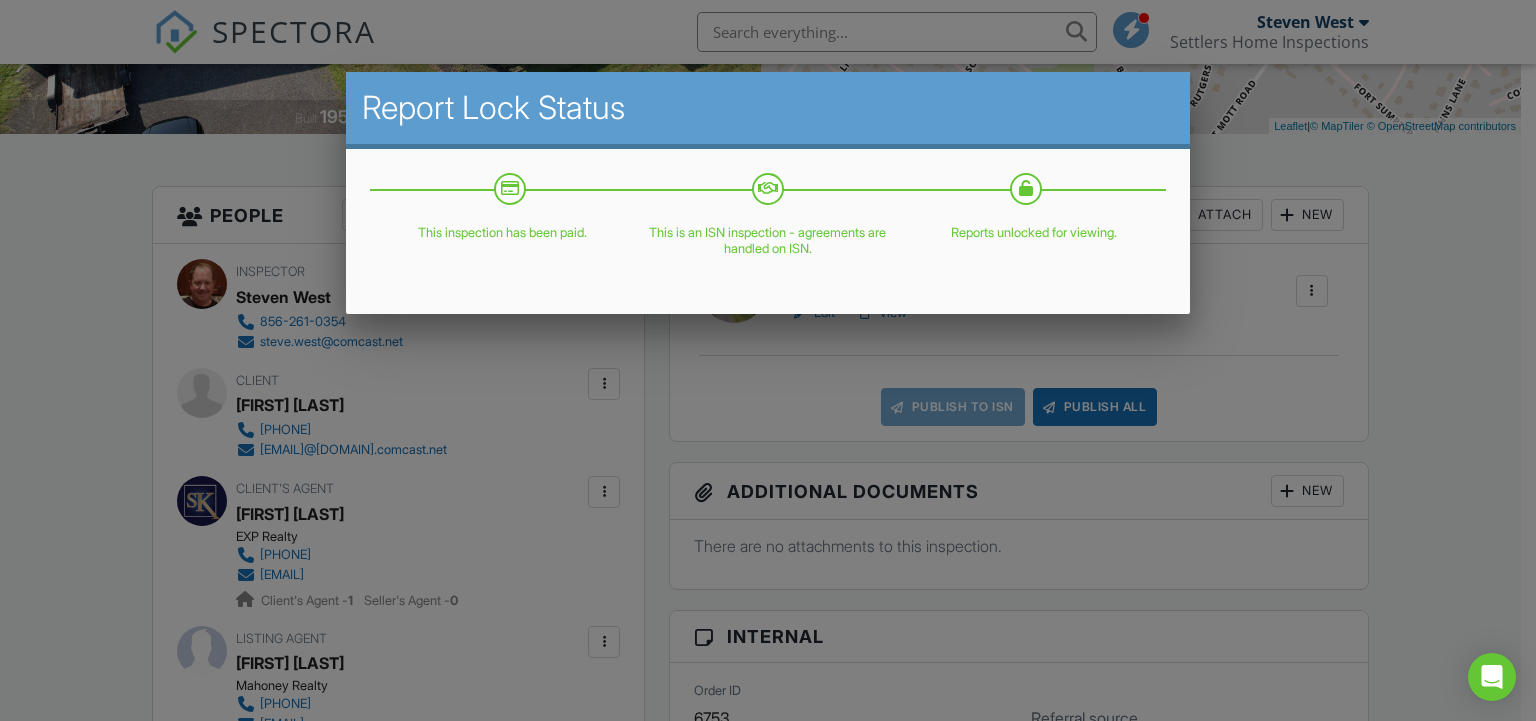 click at bounding box center (768, 350) 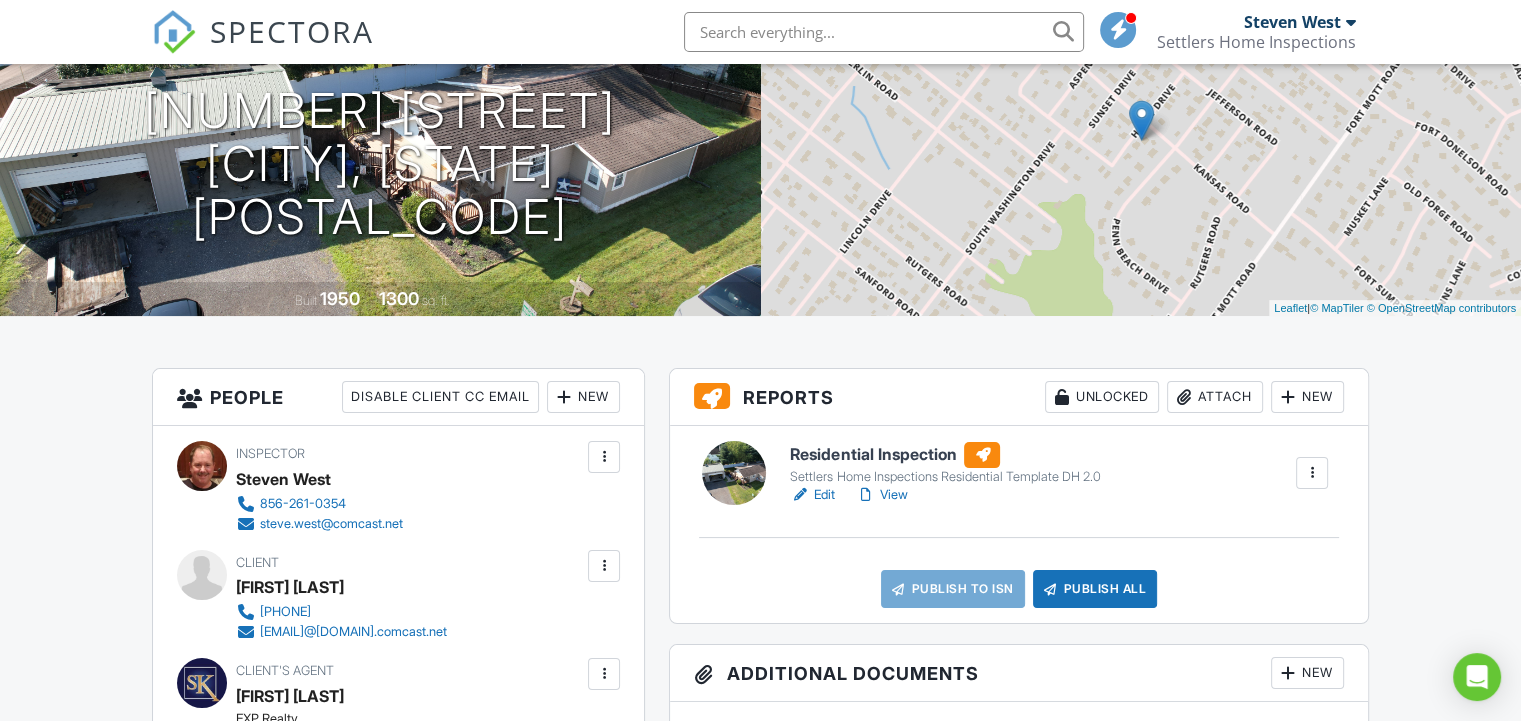 scroll, scrollTop: 400, scrollLeft: 0, axis: vertical 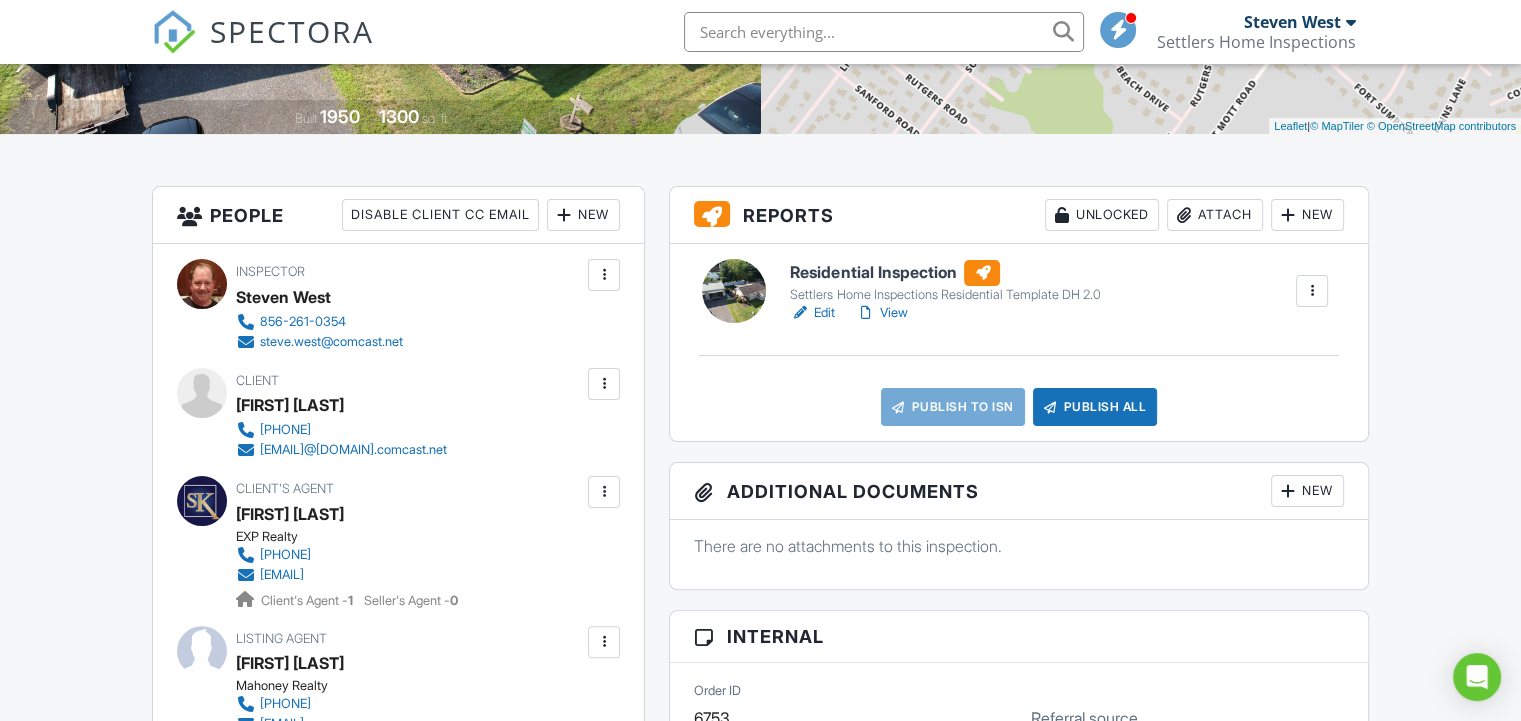 click on "View" at bounding box center (881, 313) 